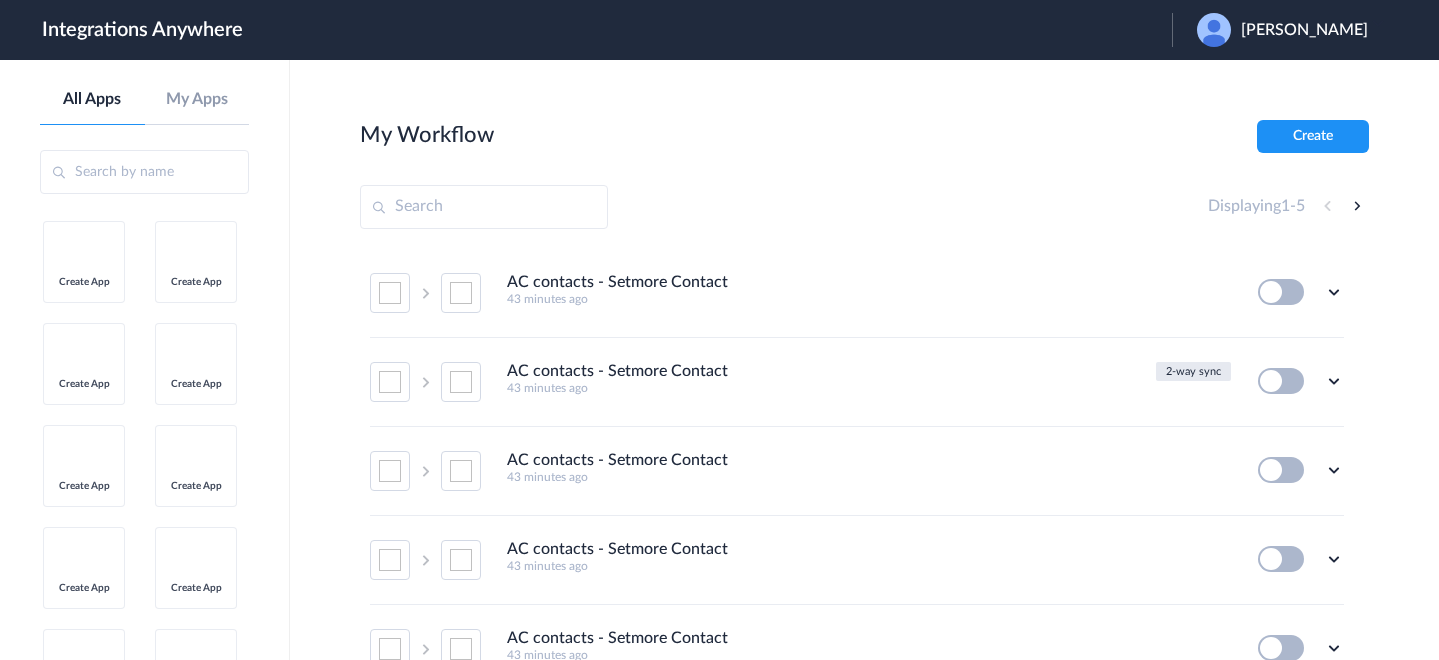 scroll, scrollTop: 0, scrollLeft: 0, axis: both 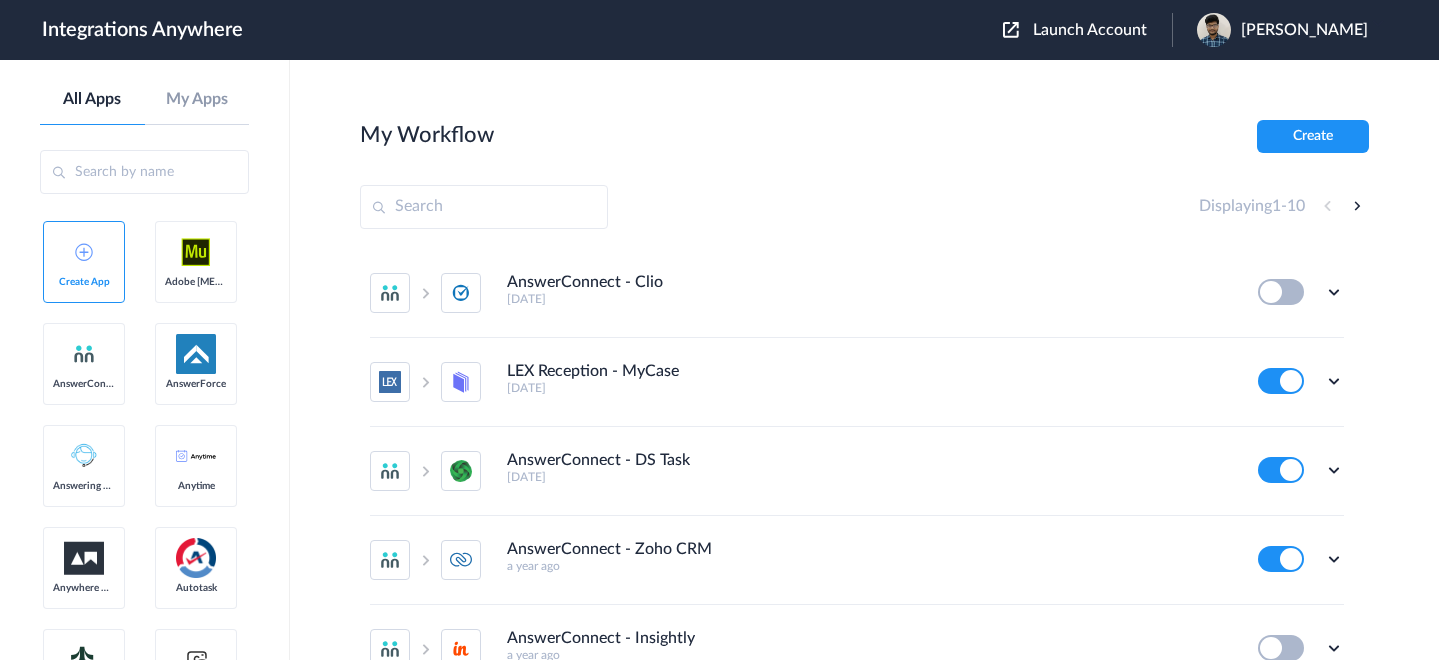 click at bounding box center (484, 207) 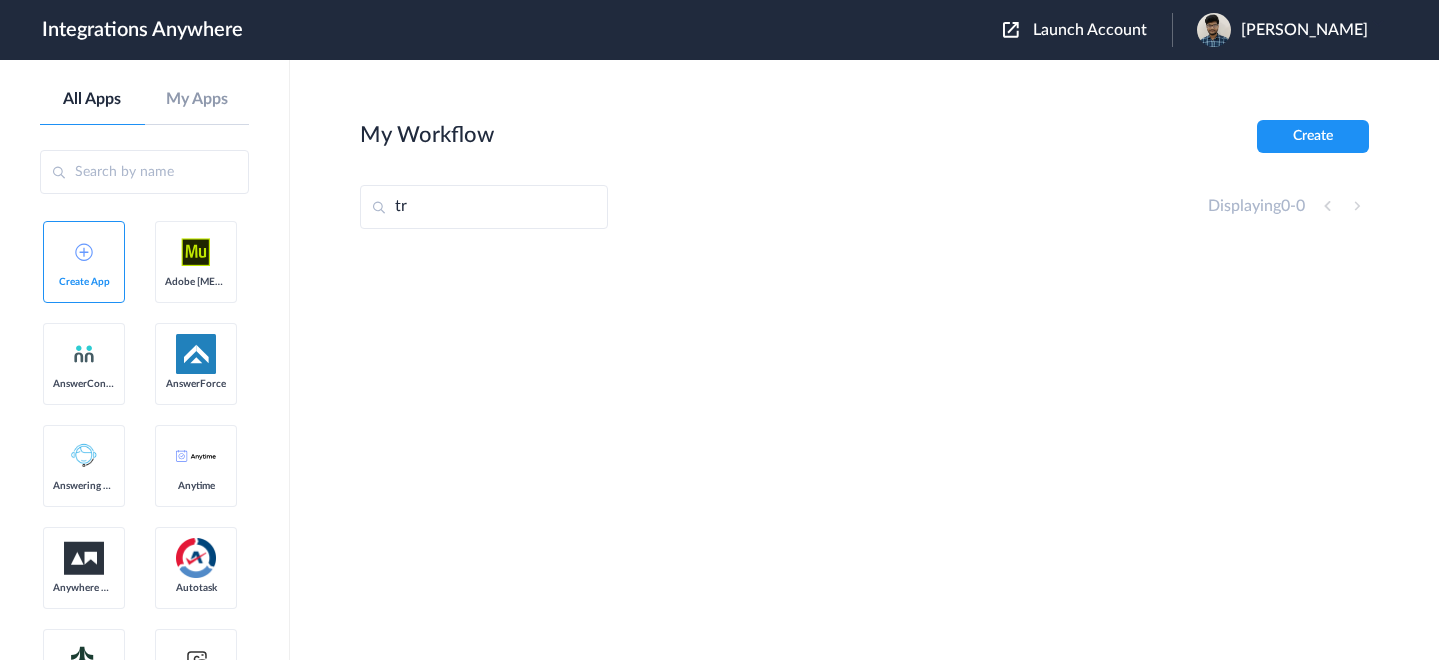 type on "t" 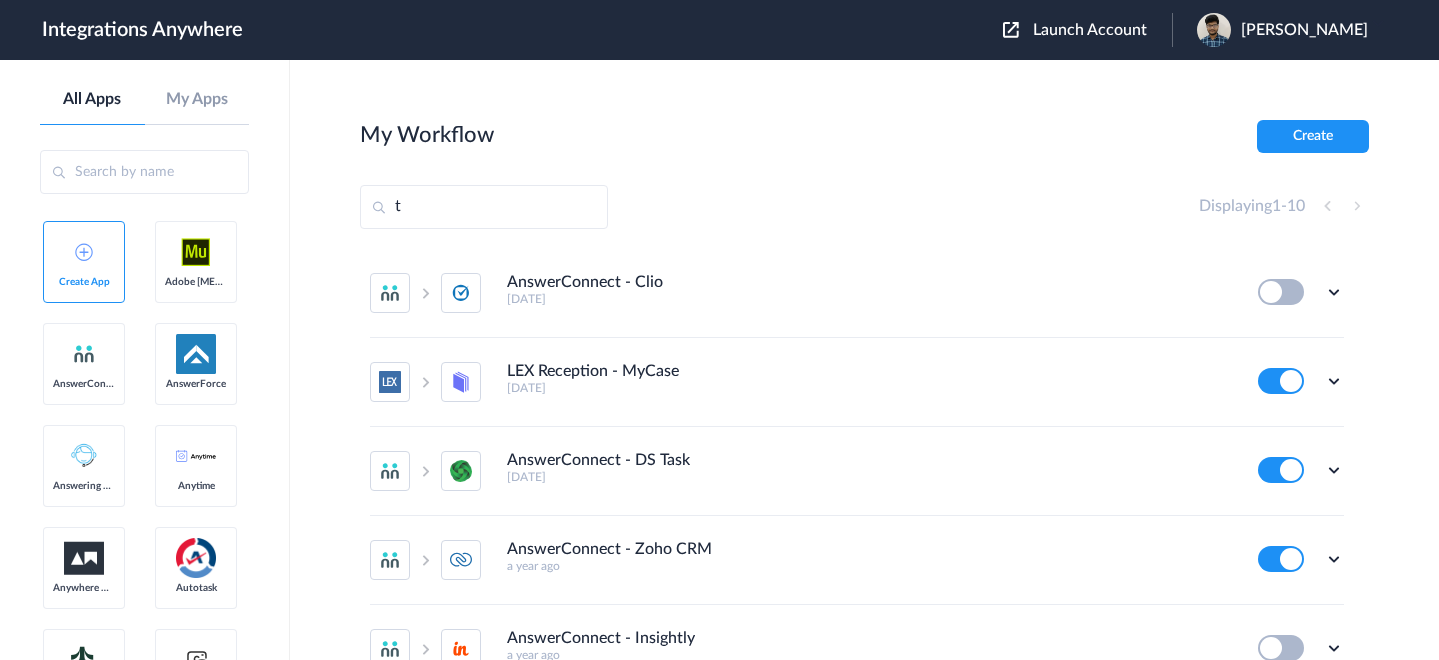 type 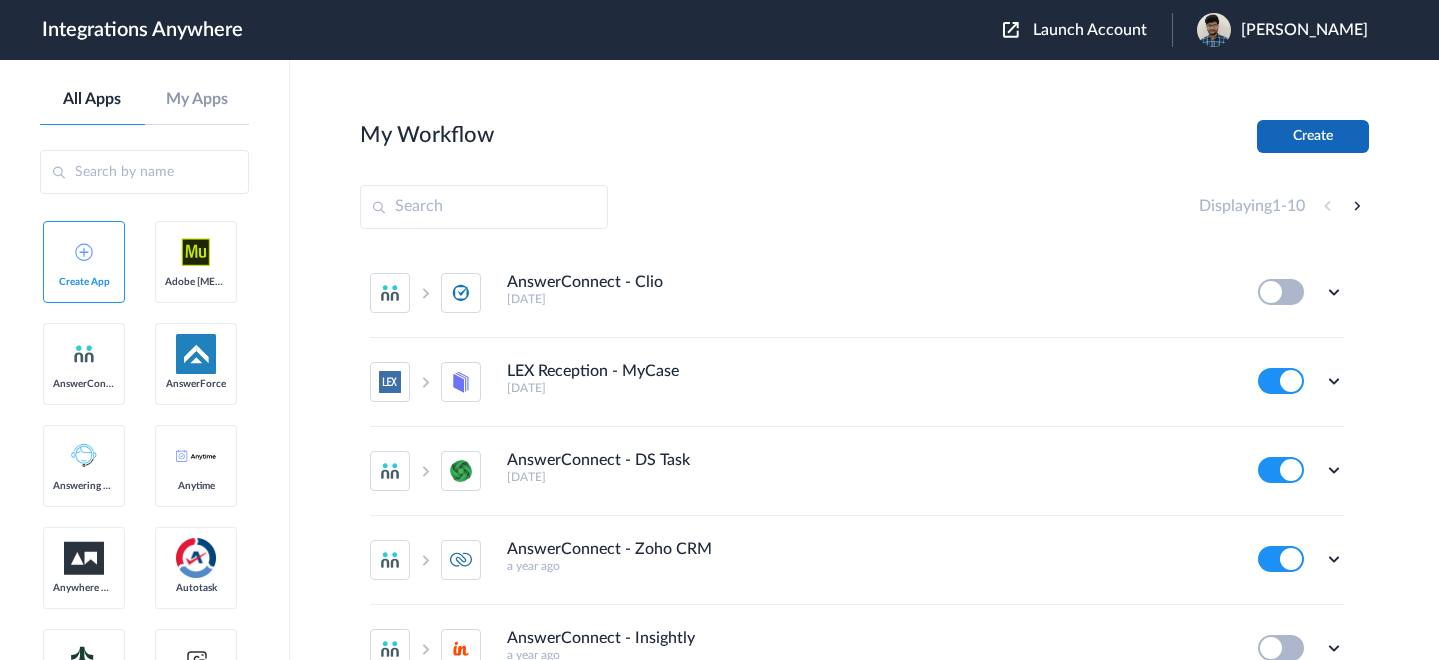 click on "Create" at bounding box center (1313, 136) 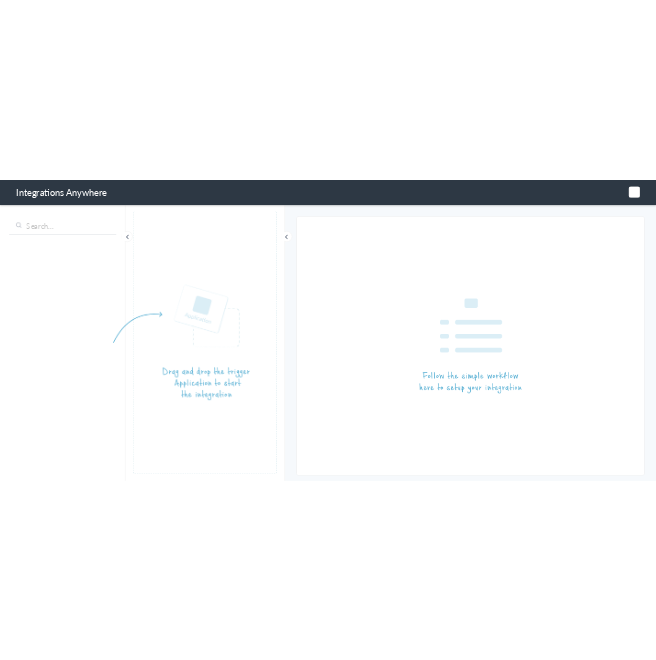 scroll, scrollTop: 0, scrollLeft: 0, axis: both 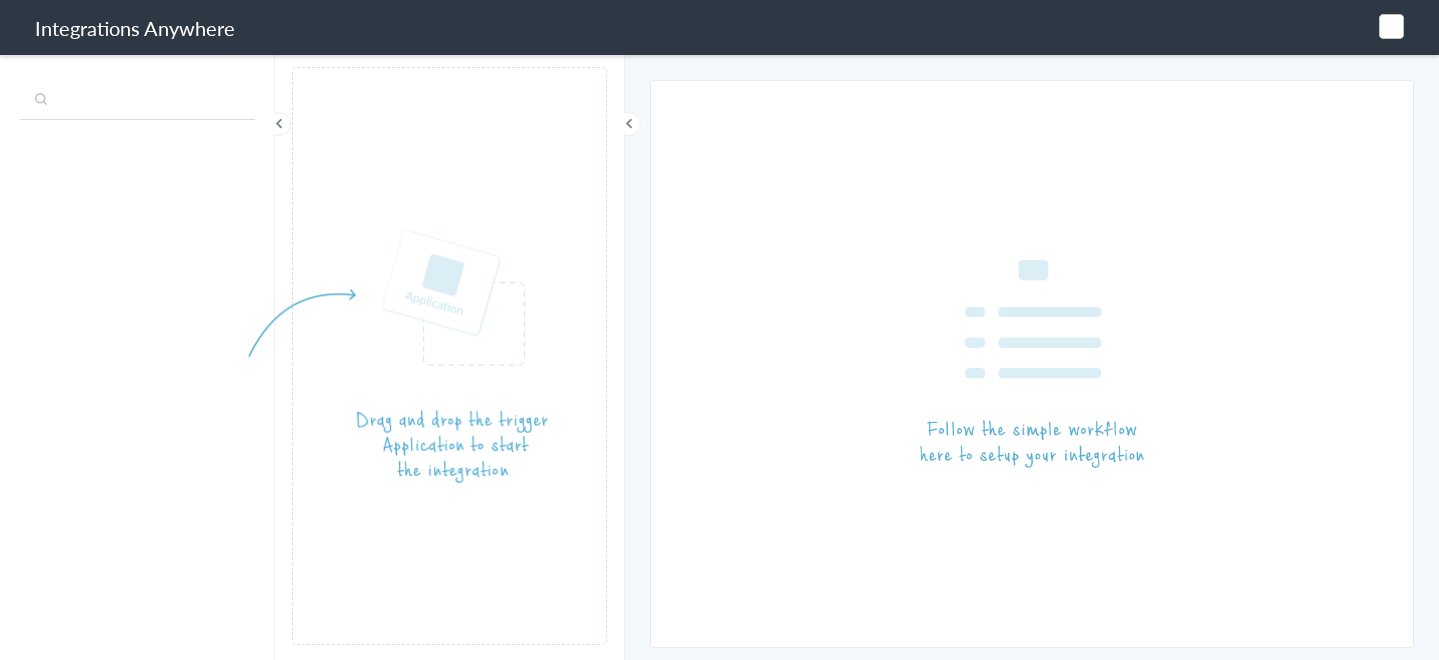 click on "Integrations Anywhere
Logout
Dashboard
Progress
Filter
Applied
The system encountered four errors. Check
More
Trigger
Connect
Action
Setup
Test
Filter
Test Success
Source
App Name
New Card
Module
Integration Anywhere
Show more
Would you like to apply a Condition to integrations from  trello  ?
Yes No
Sheets
Or" at bounding box center [719, 0] 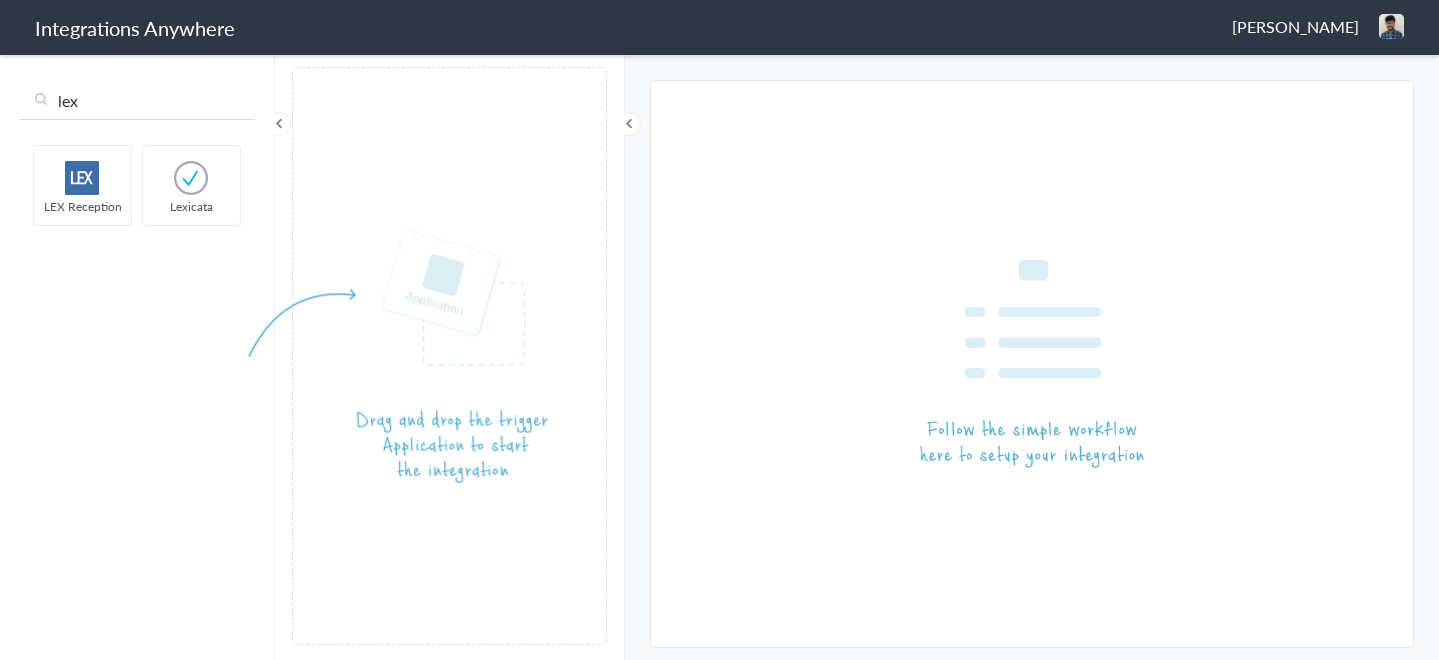type on "lex" 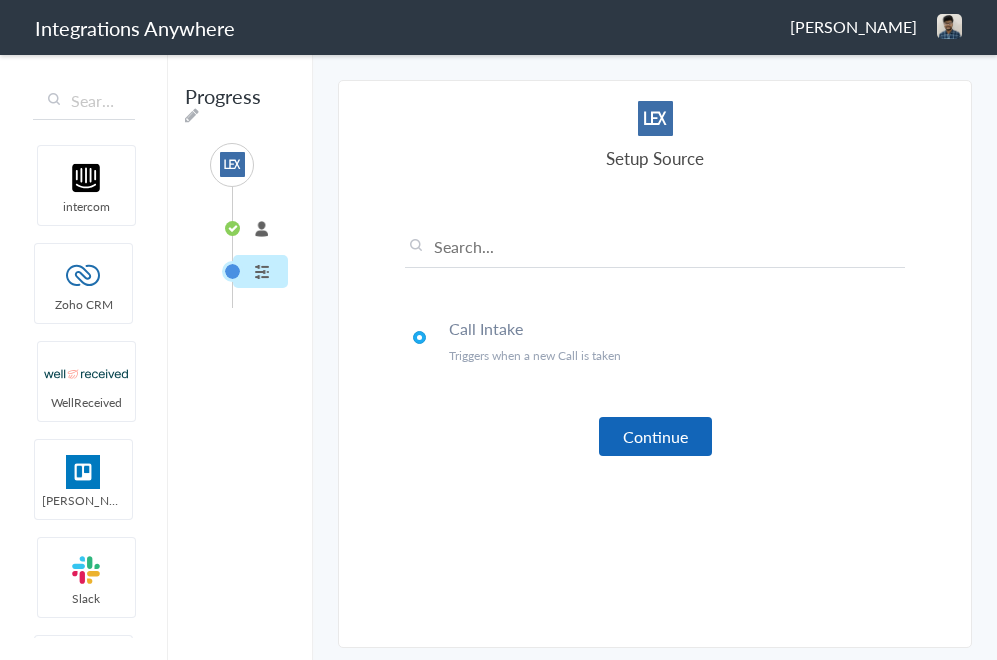 click on "Continue" at bounding box center [655, 436] 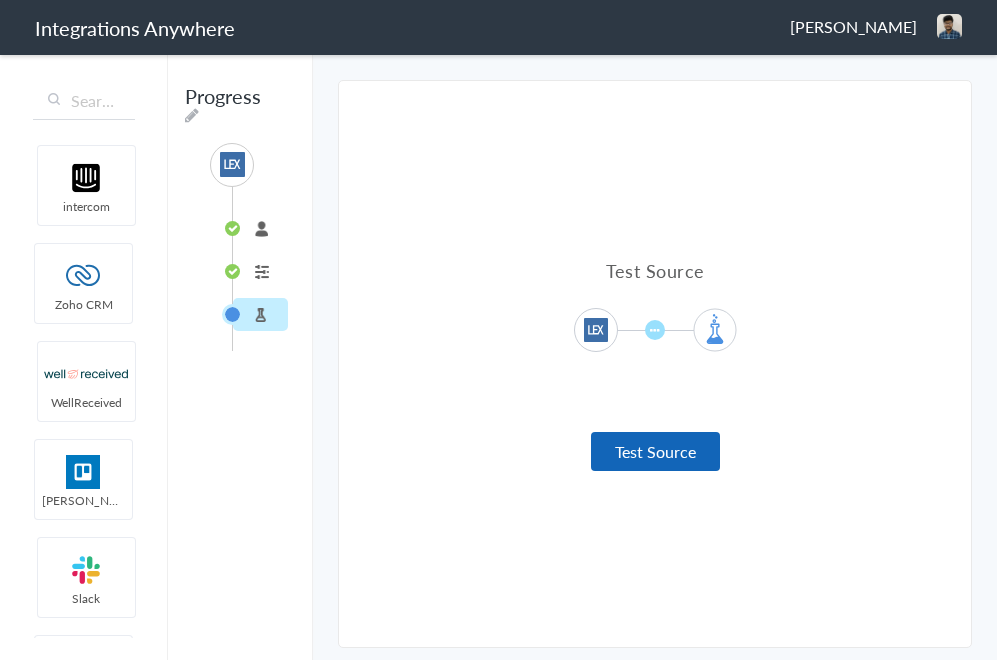 click on "Test Source" at bounding box center (655, 451) 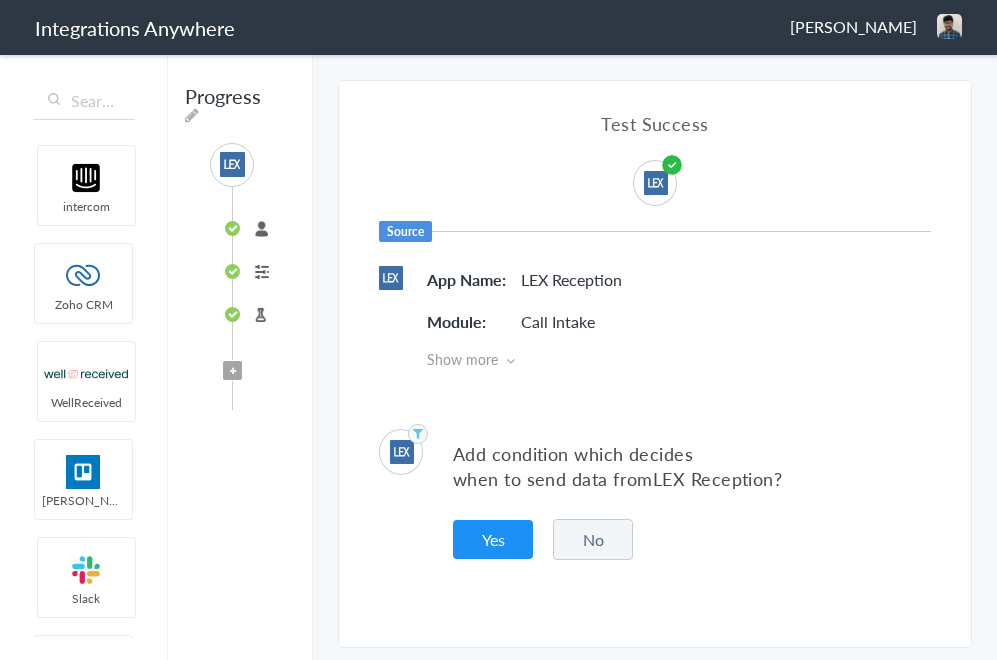 click on "No" at bounding box center [593, 539] 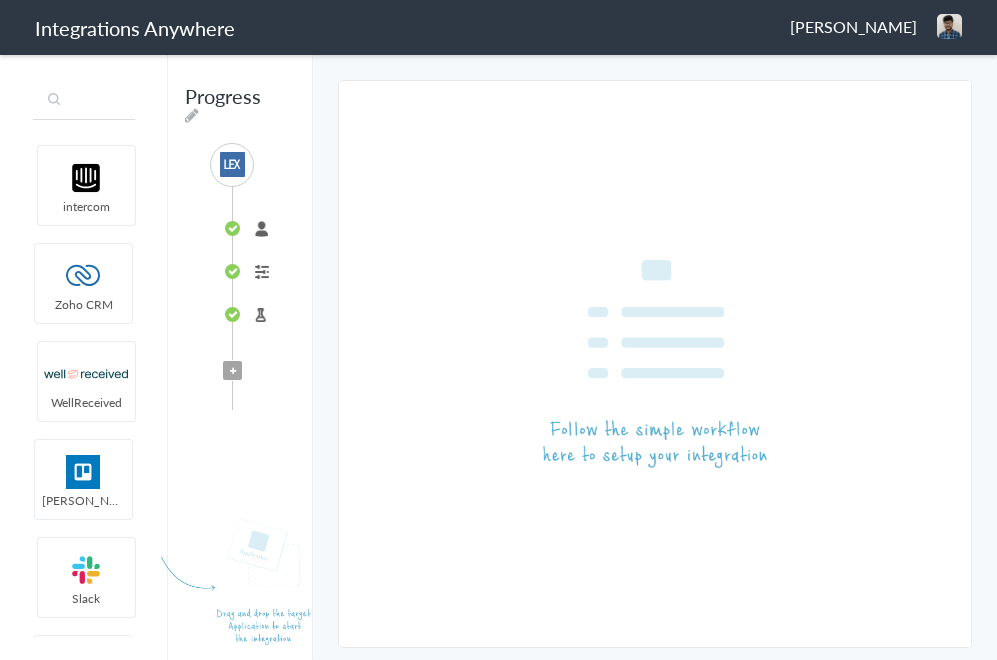 click at bounding box center (84, 101) 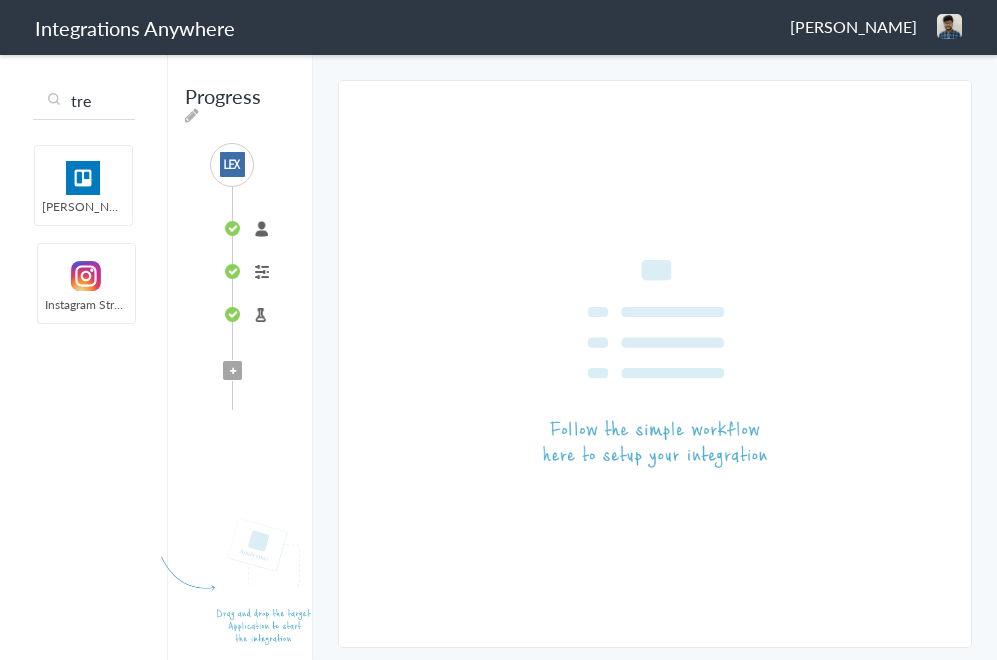 type on "tre" 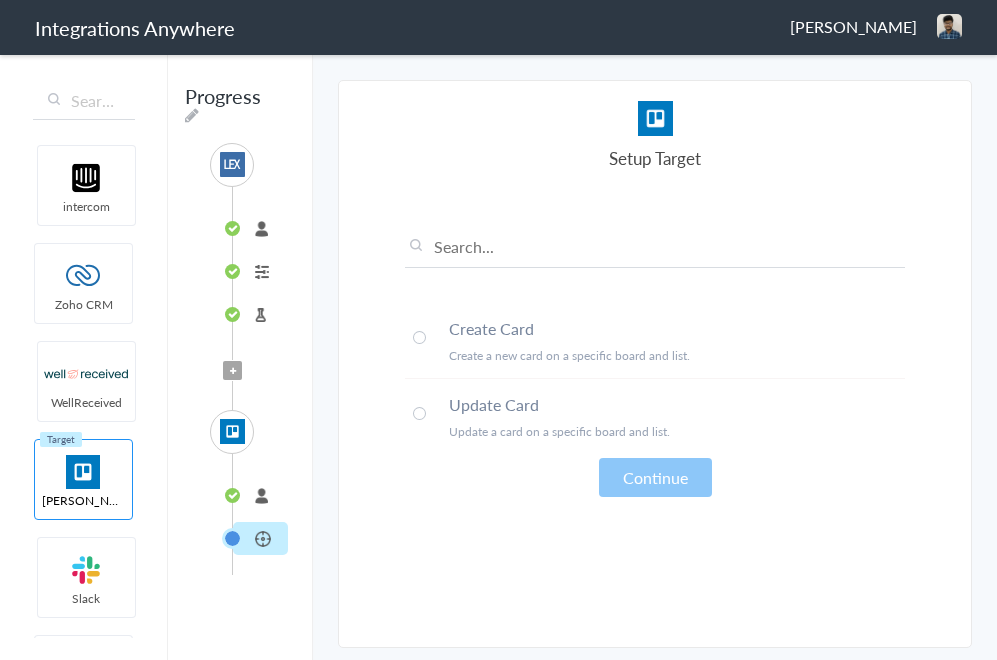 click on "Create Card" at bounding box center (677, 328) 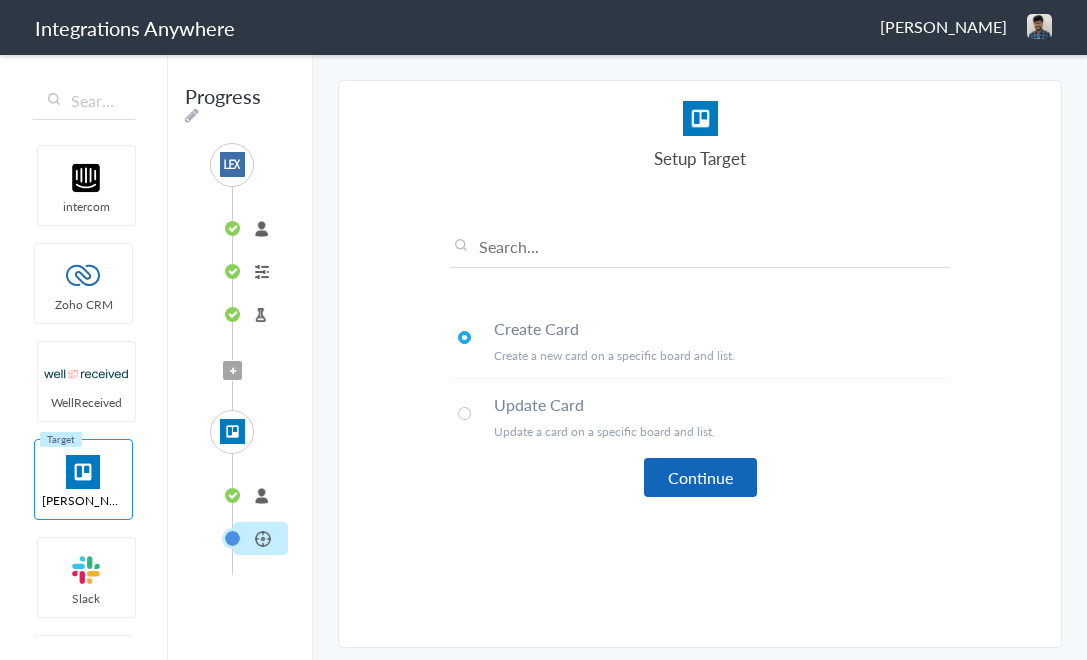 click on "Continue" at bounding box center (700, 477) 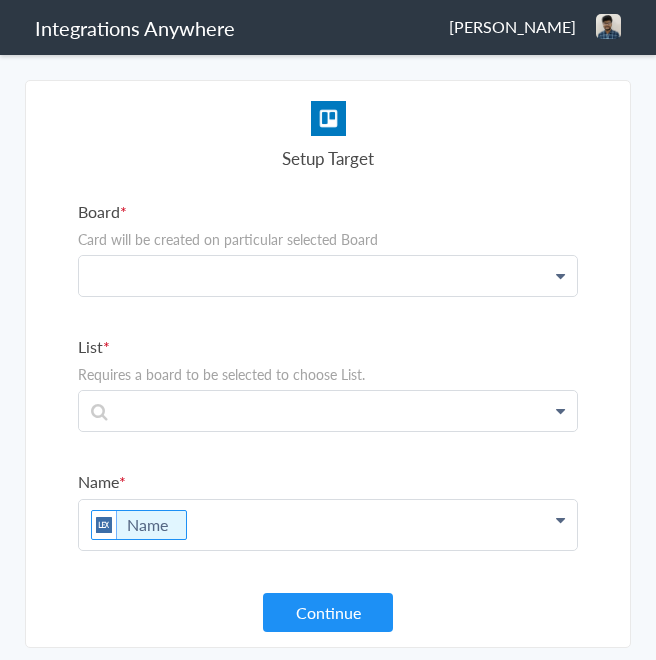 click at bounding box center (328, 276) 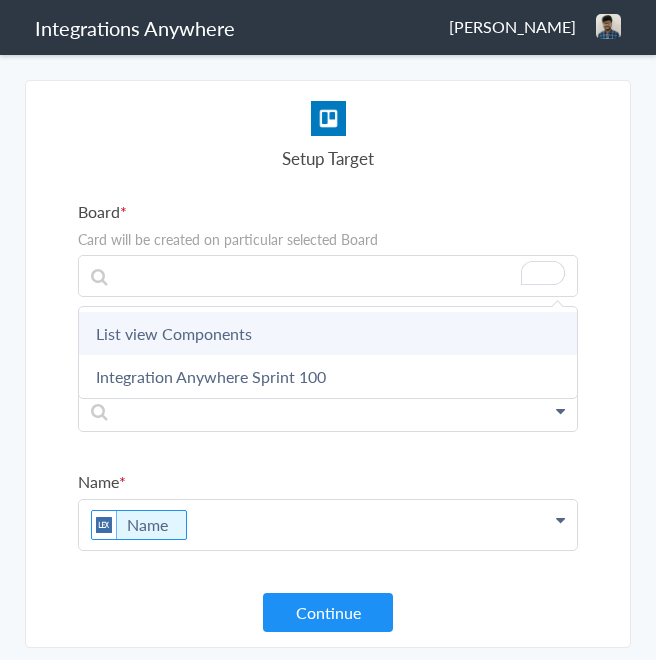 click on "List view Components" at bounding box center (328, 333) 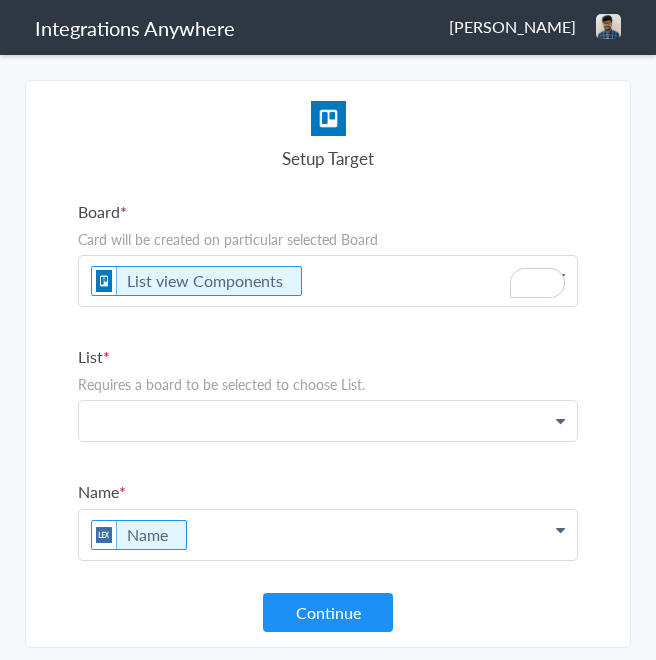 click at bounding box center (328, 281) 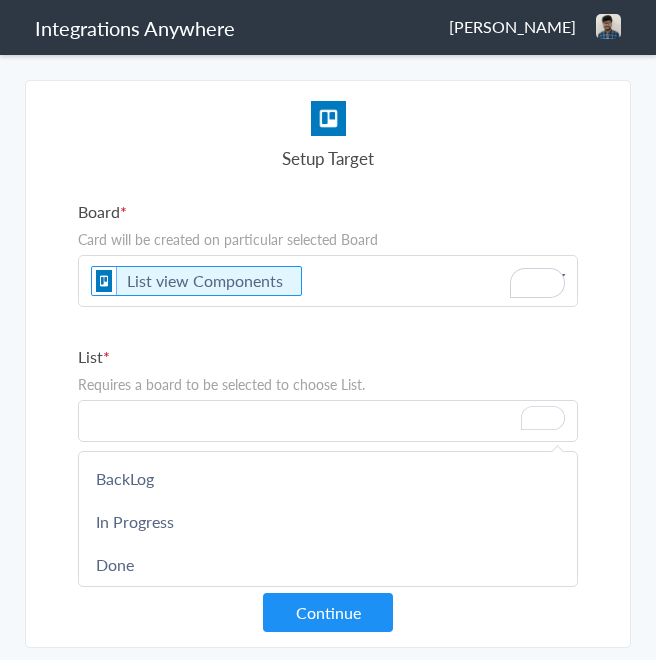 scroll, scrollTop: 44, scrollLeft: 0, axis: vertical 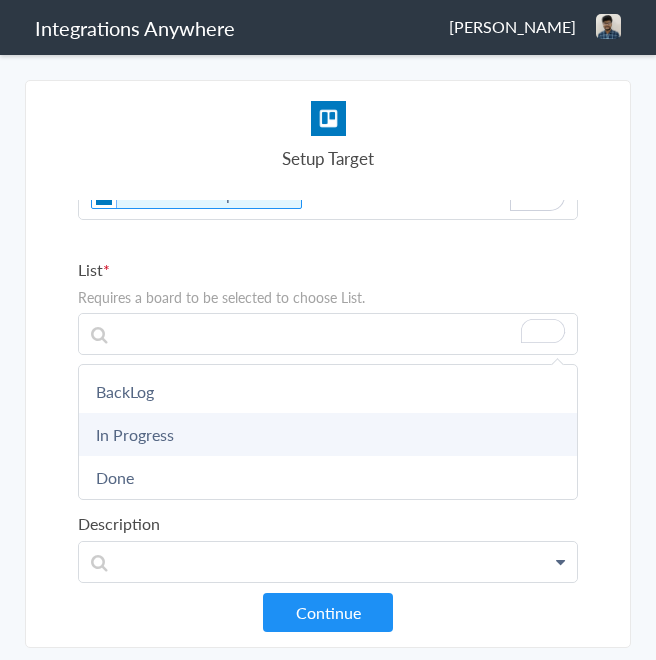 click on "In Progress" at bounding box center (328, 434) 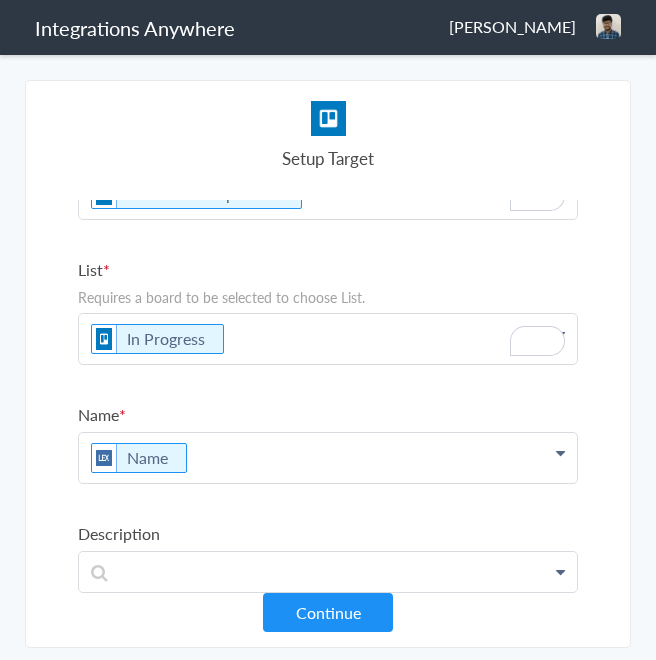scroll, scrollTop: 93, scrollLeft: 0, axis: vertical 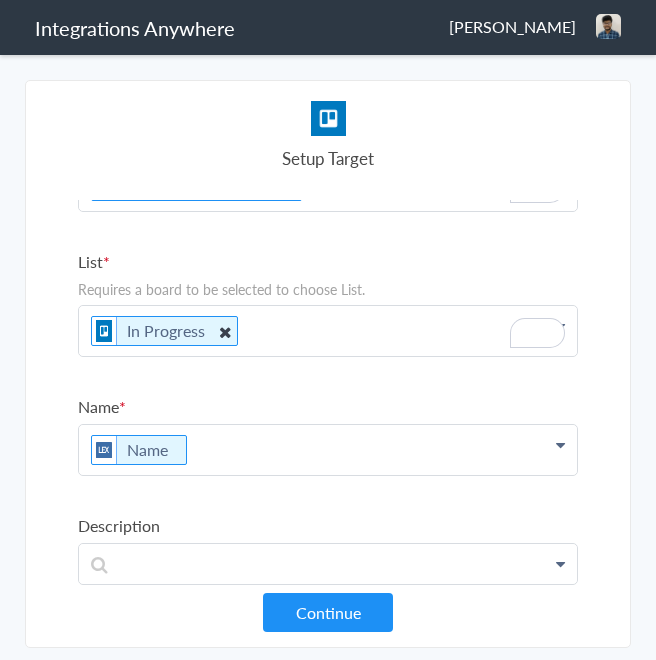 click at bounding box center [225, 331] 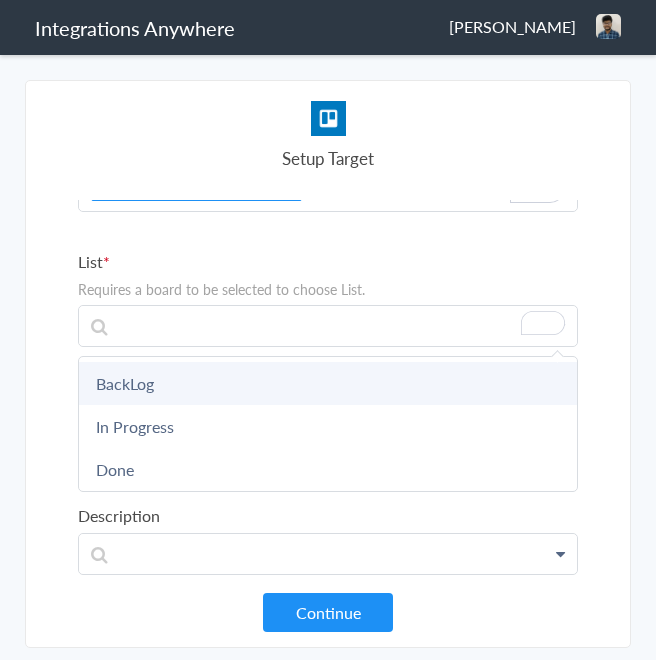 click on "BackLog" at bounding box center (328, 383) 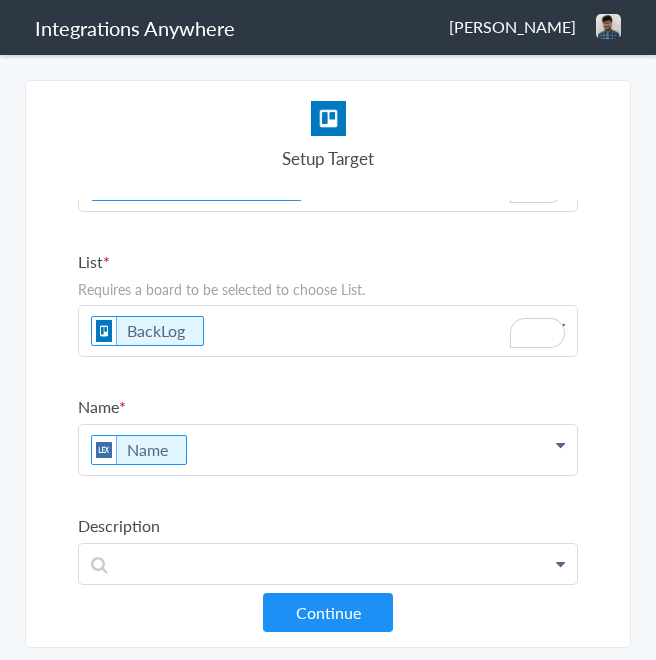scroll, scrollTop: 125, scrollLeft: 0, axis: vertical 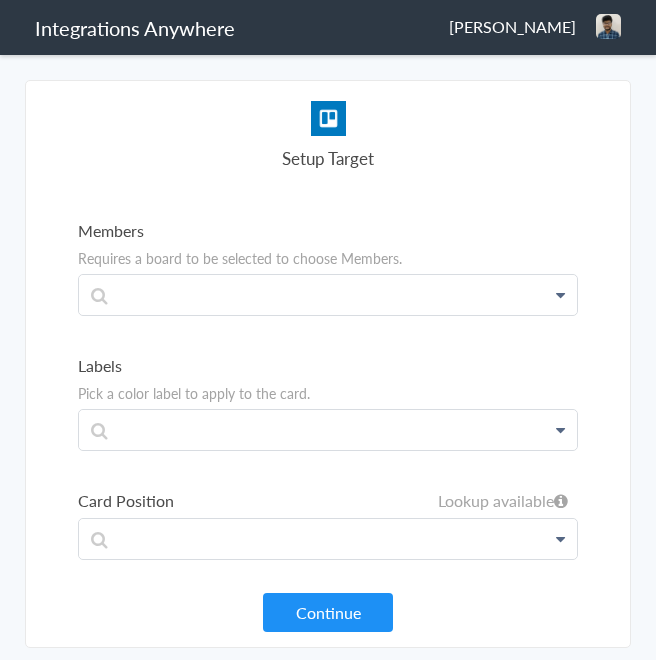click at bounding box center (560, -223) 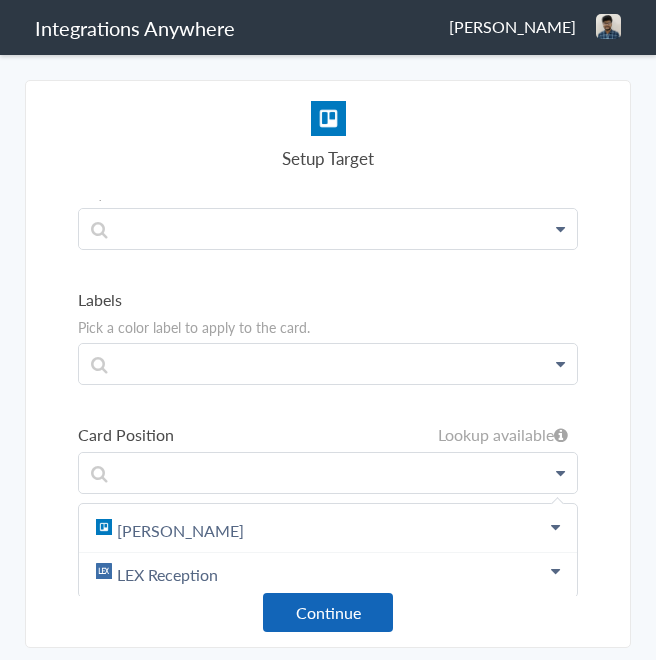 click on "Continue" at bounding box center (328, 612) 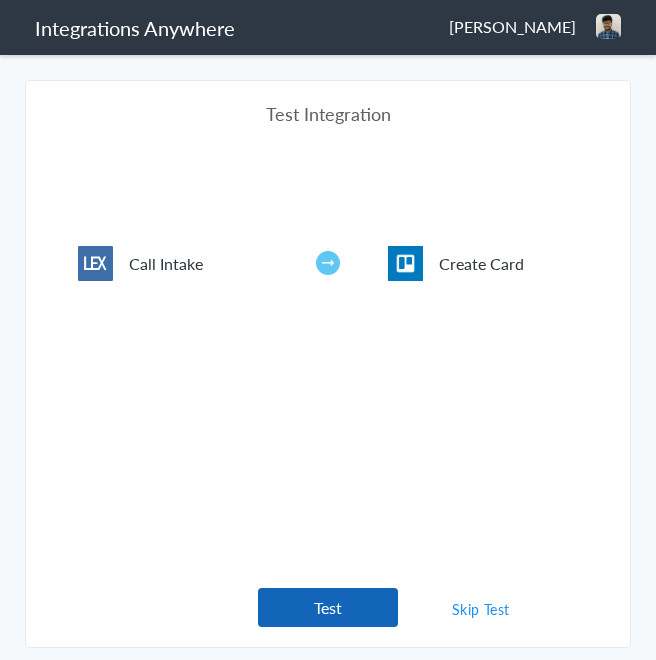 click on "Test" at bounding box center (328, 607) 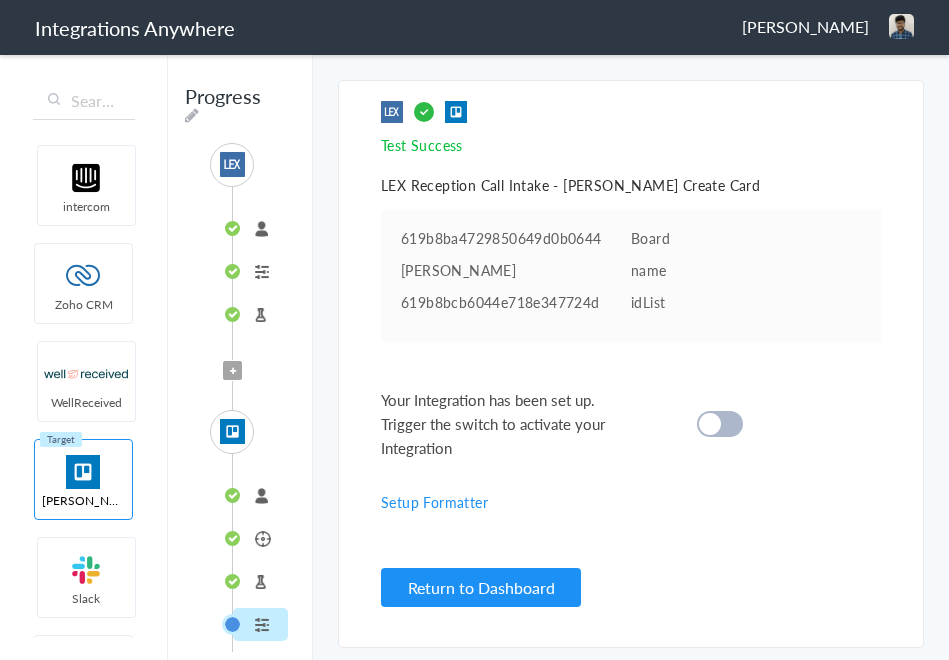 click at bounding box center [720, 424] 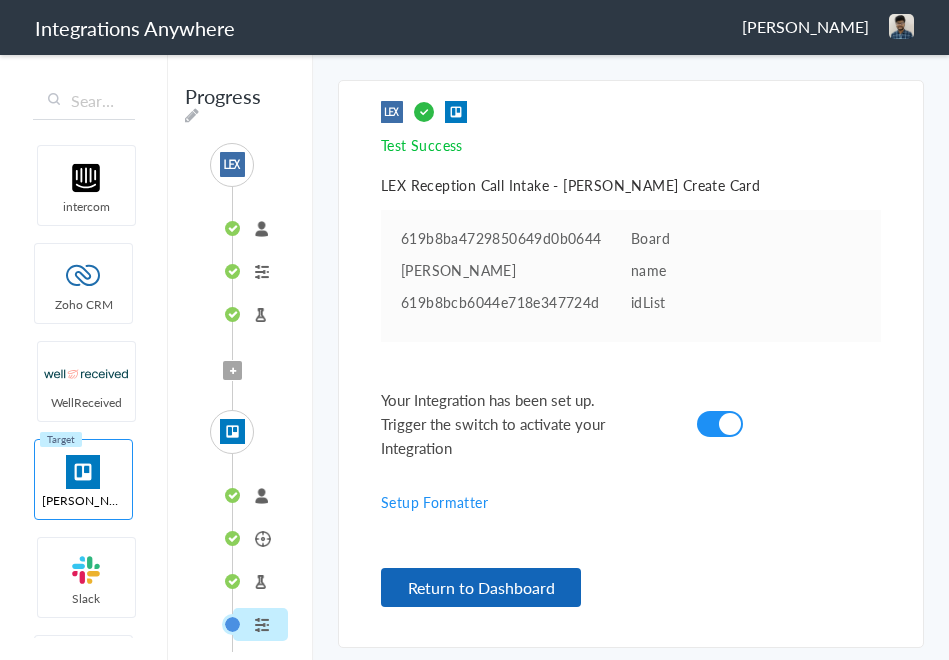 click on "Return to Dashboard" at bounding box center (481, 587) 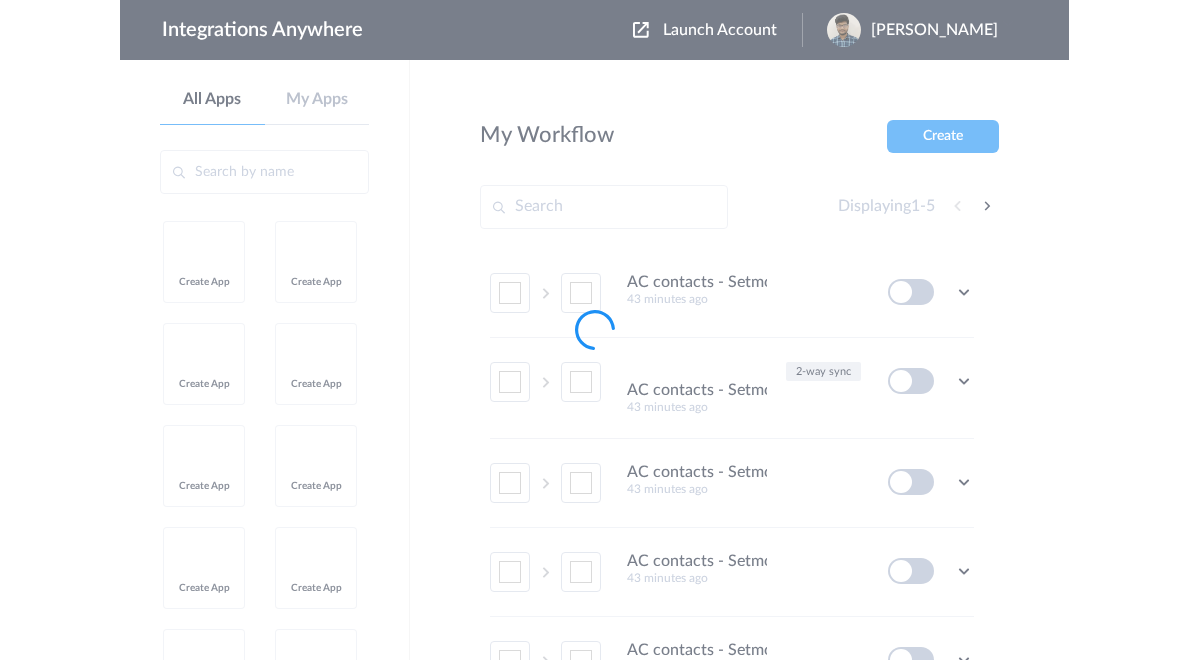 scroll, scrollTop: 0, scrollLeft: 0, axis: both 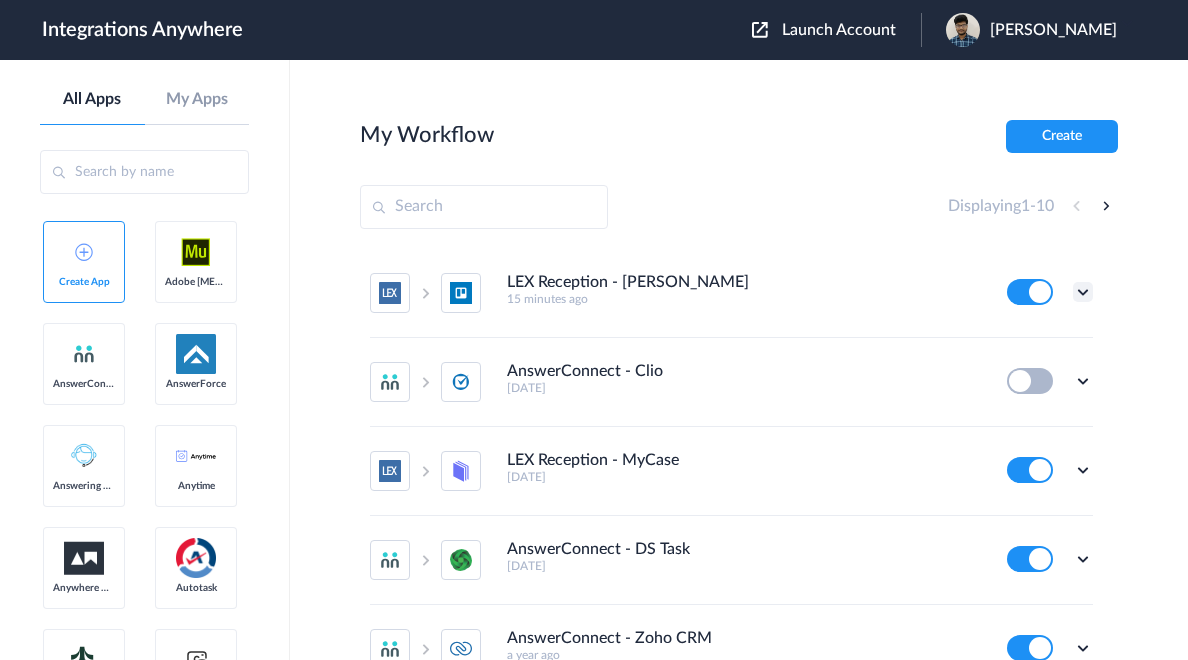 click at bounding box center [1083, 292] 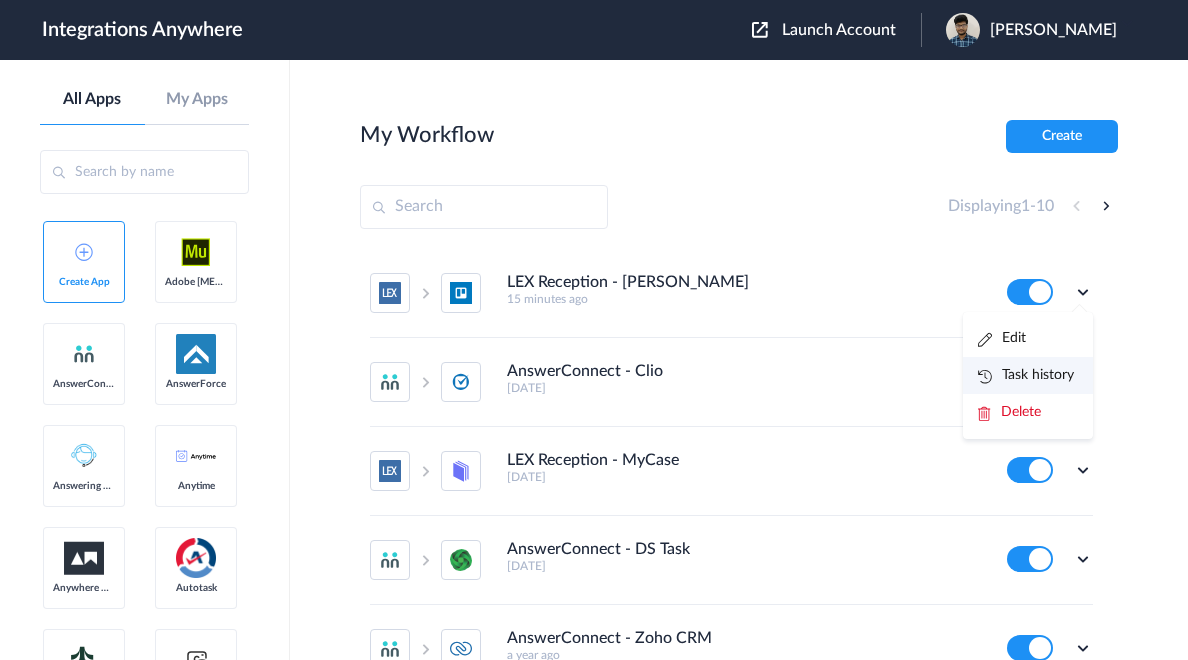 click on "Task history" at bounding box center [1026, 375] 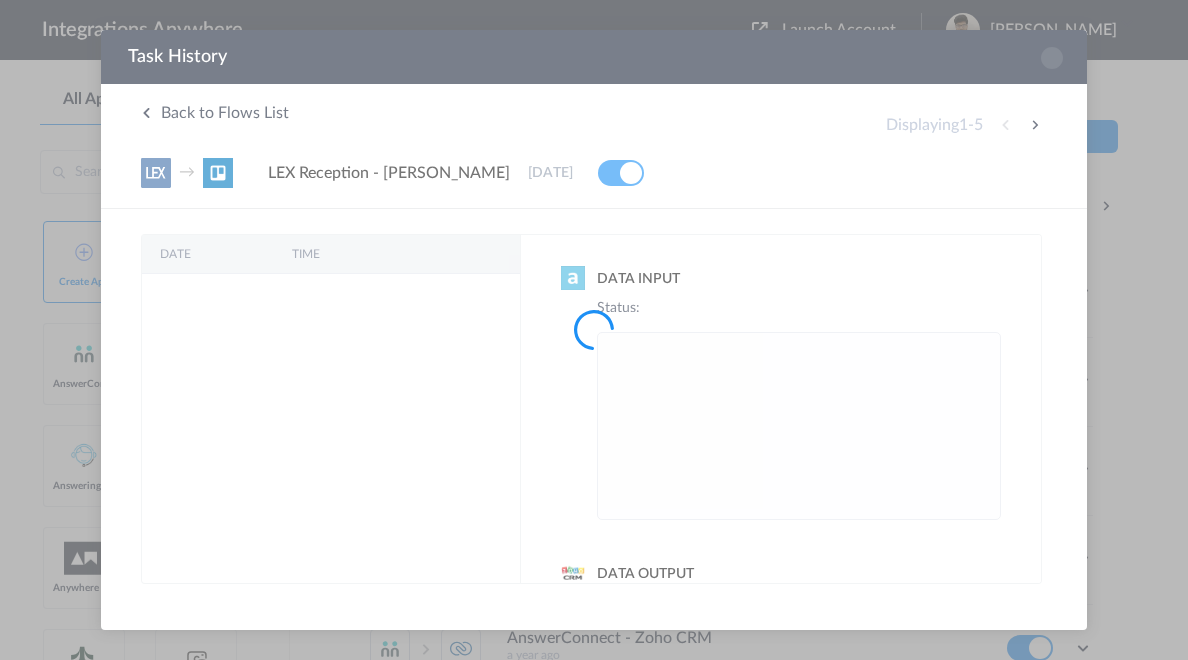 scroll, scrollTop: 0, scrollLeft: 0, axis: both 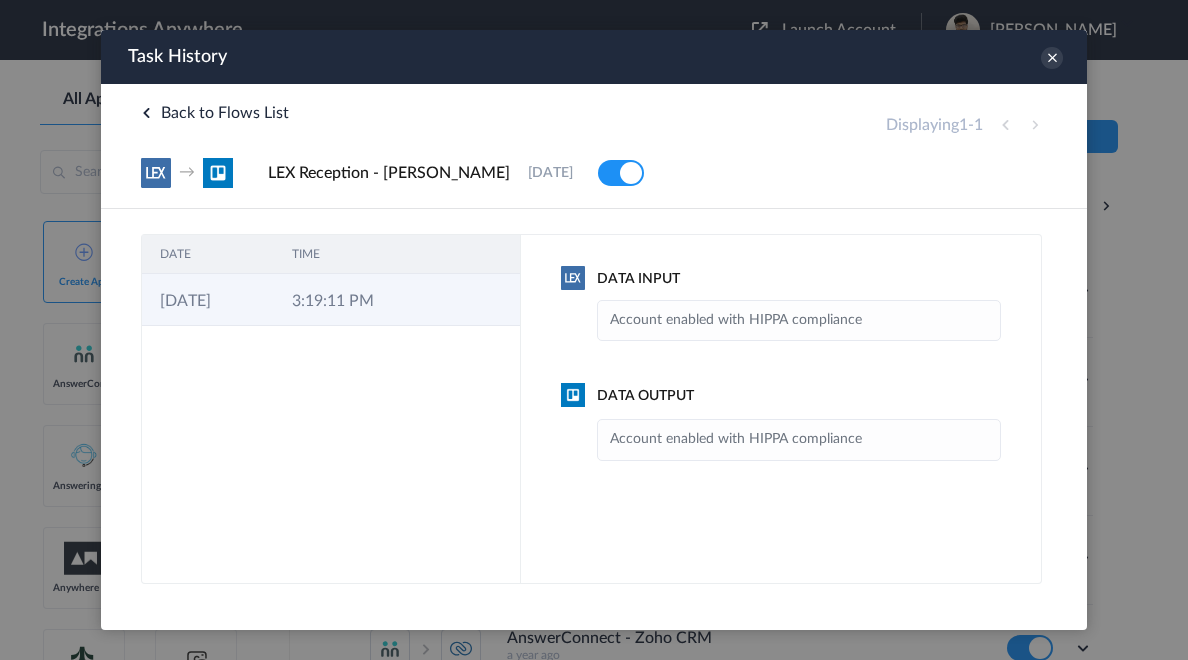 click on "3:19:11 PM" at bounding box center (340, 300) 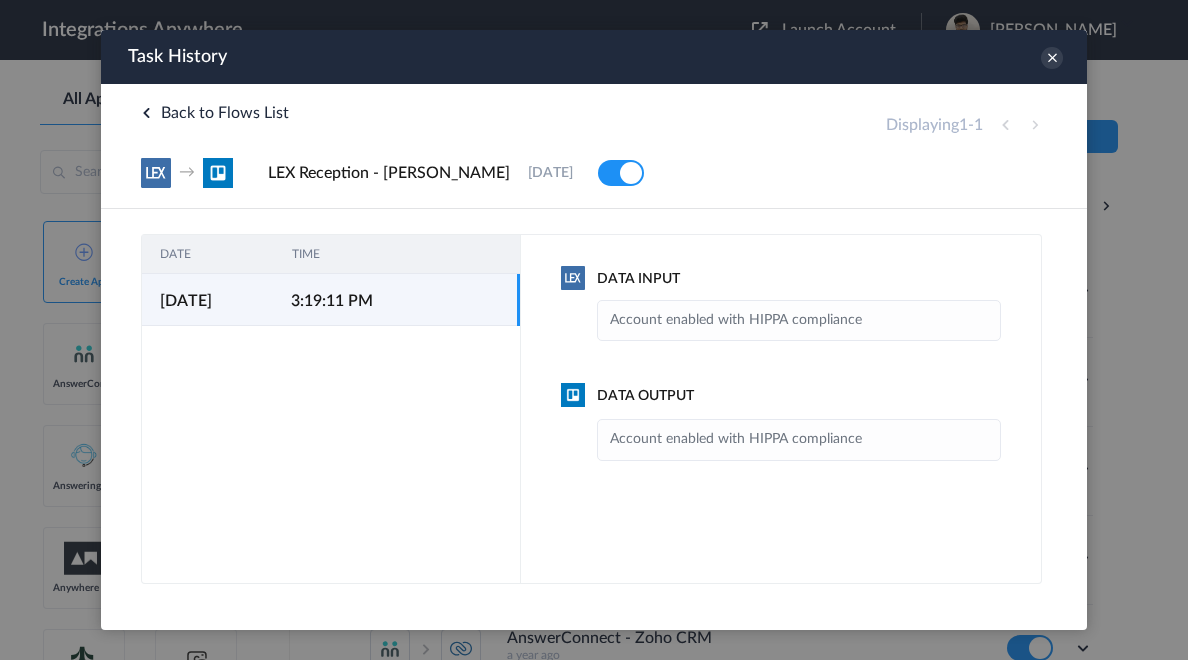 click on "3:19:11 PM" at bounding box center [338, 300] 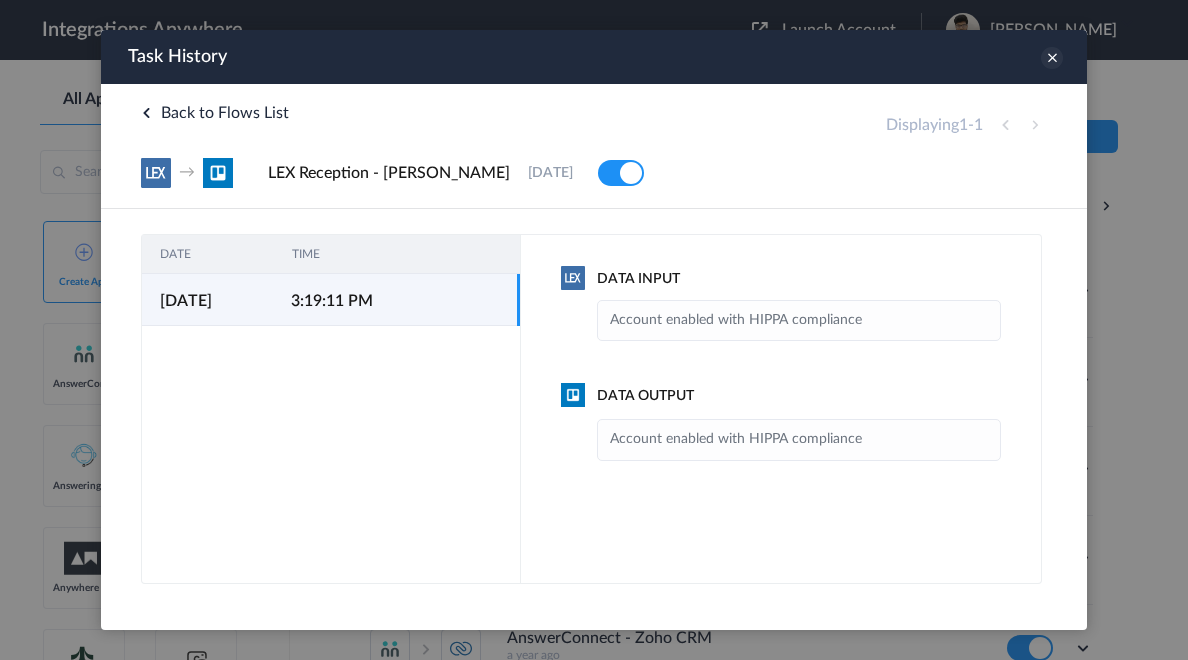 click at bounding box center (1052, 58) 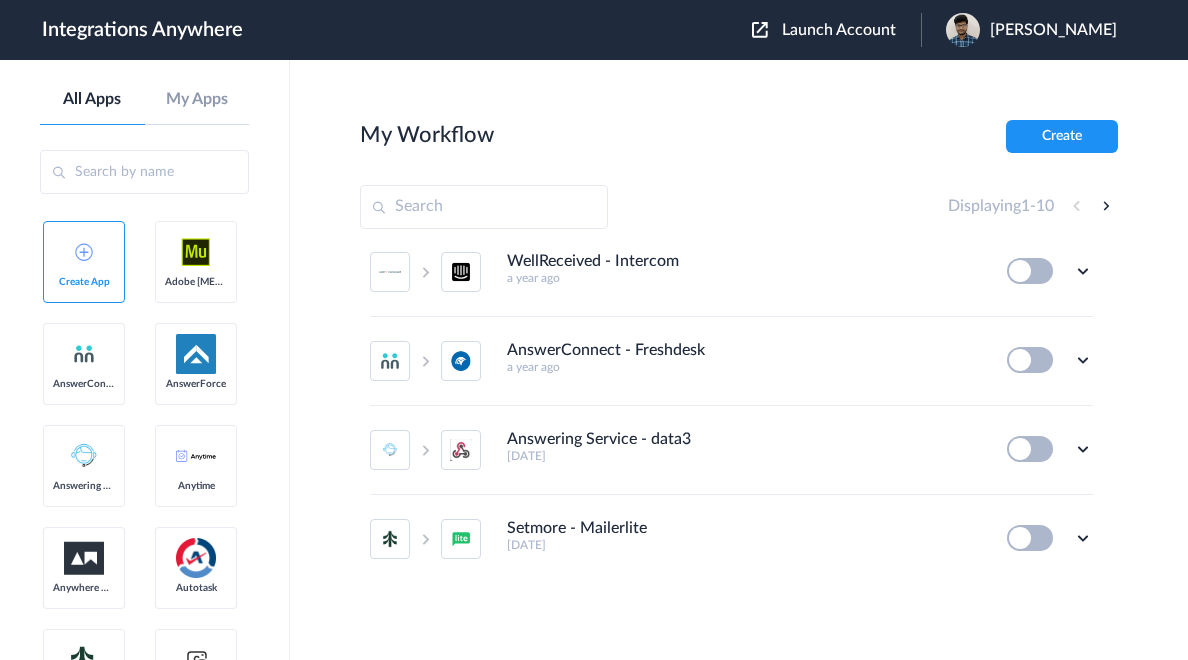 scroll, scrollTop: 0, scrollLeft: 0, axis: both 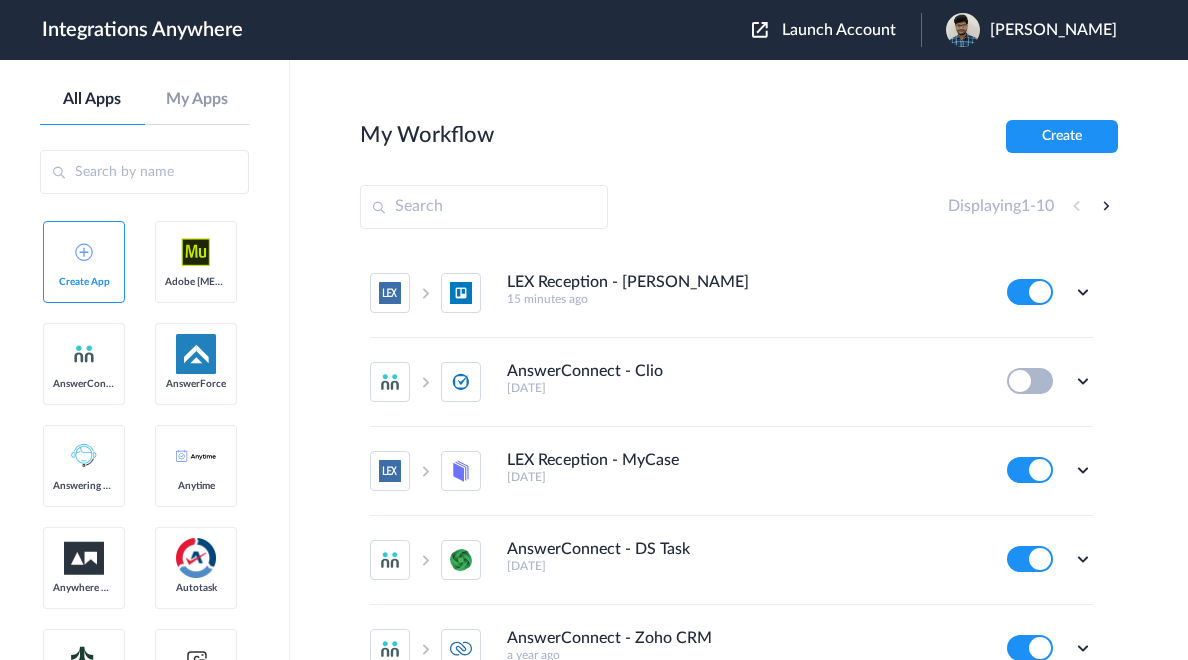 click on "LEX Reception - Trello 15 minutes ago Edit    Task history    Delete       AnswerConnect - Clio 2 months ago Edit    Task history    Delete       LEX Reception - MyCase 4 months ago Edit    Task history    Delete       AnswerConnect - DS Task 5 months ago Edit    Task history    Delete       AnswerConnect - Zoho CRM a year ago Edit    Task history    Delete       AnswerConnect - Insightly a year ago Edit    Task history    Delete       WellReceived - Intercom a year ago Edit    Task history    Delete       AnswerConnect - Freshdesk a year ago Edit    Task history    Delete       Answering Service - data3 2 years ago Edit    Task history    Delete       Setmore - Mailerlite 2 years ago Edit    Task history    Delete" at bounding box center (731, 693) 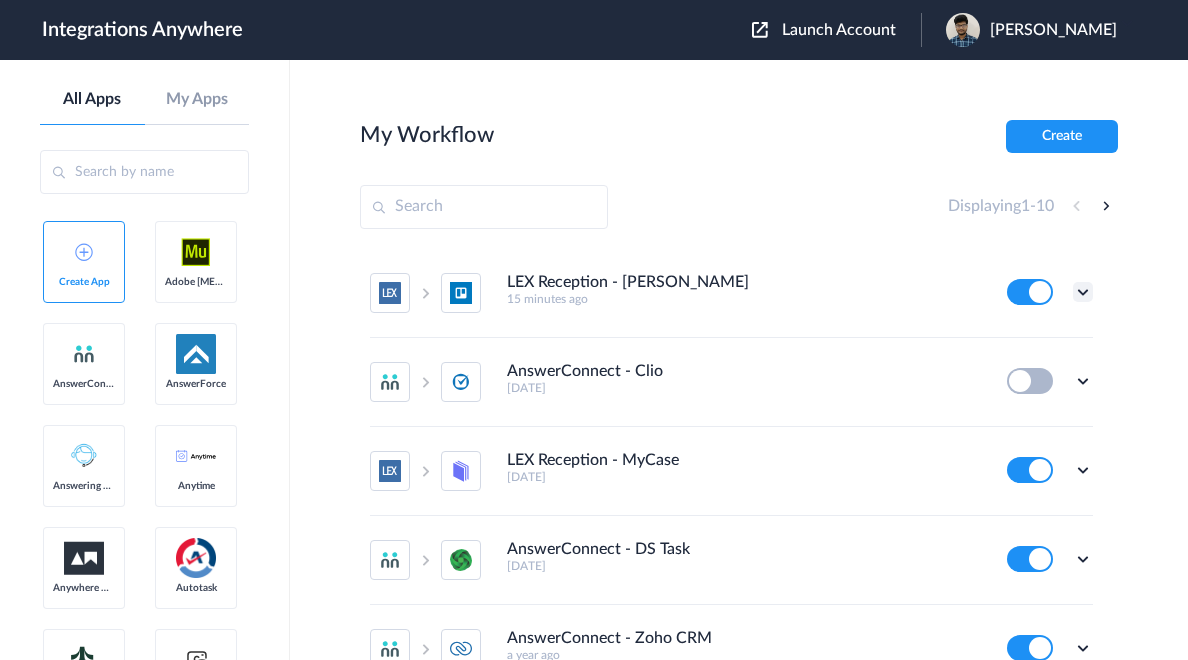 click at bounding box center [1083, 292] 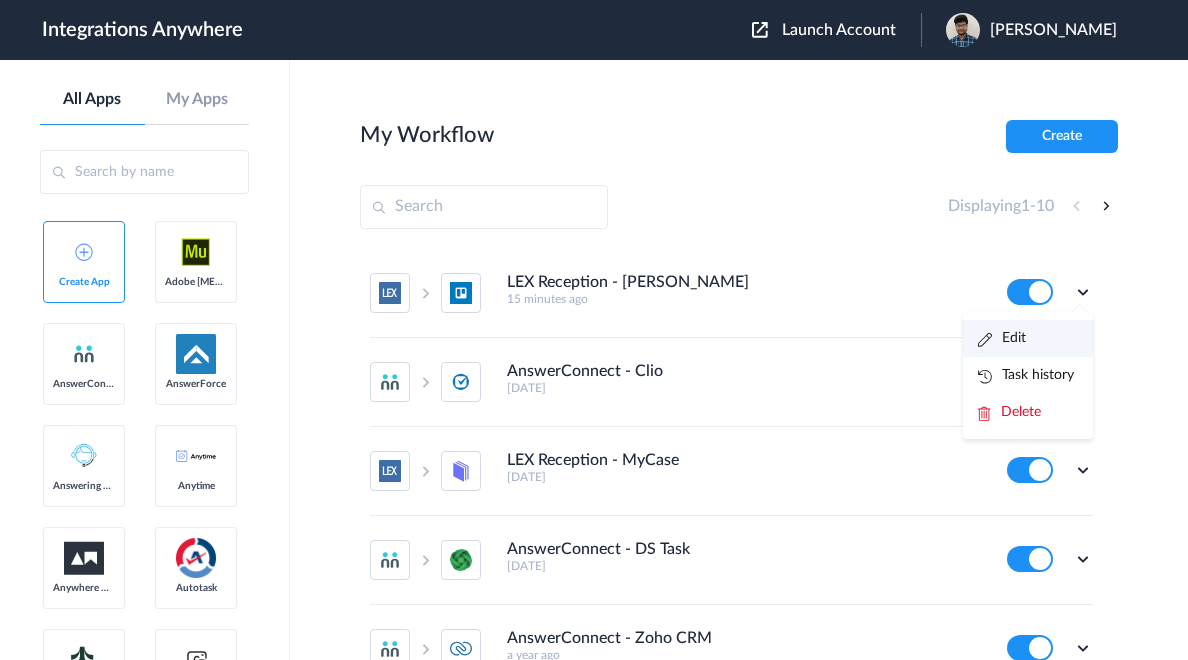 click on "Edit" at bounding box center (1028, 338) 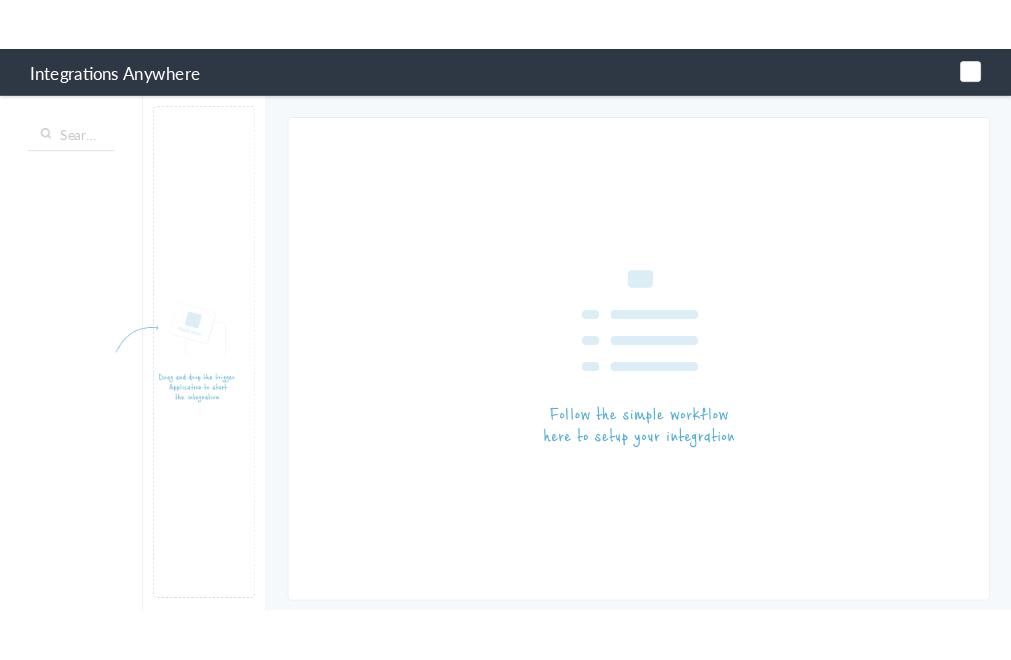 scroll, scrollTop: 0, scrollLeft: 0, axis: both 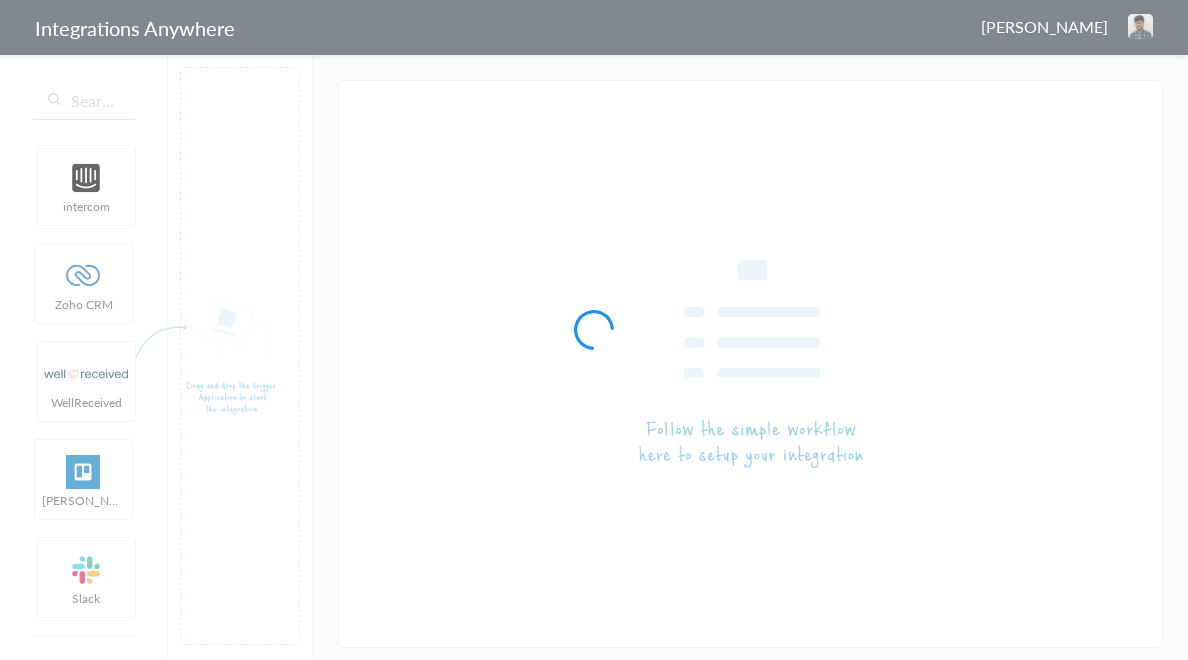 type on "LEX Reception - [PERSON_NAME]" 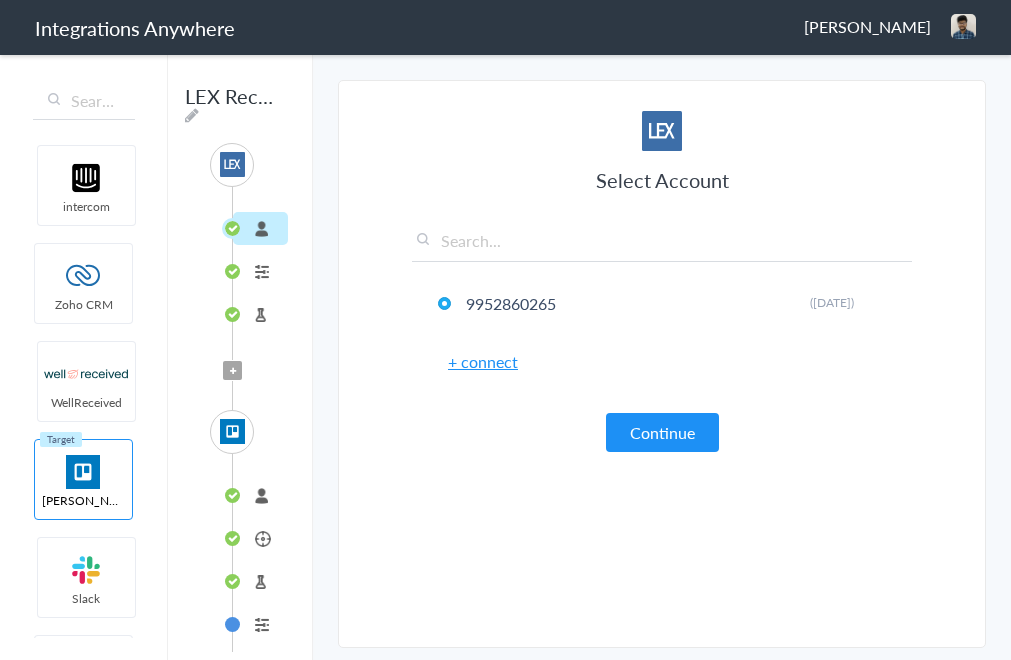 click on "+ connect" at bounding box center (483, 361) 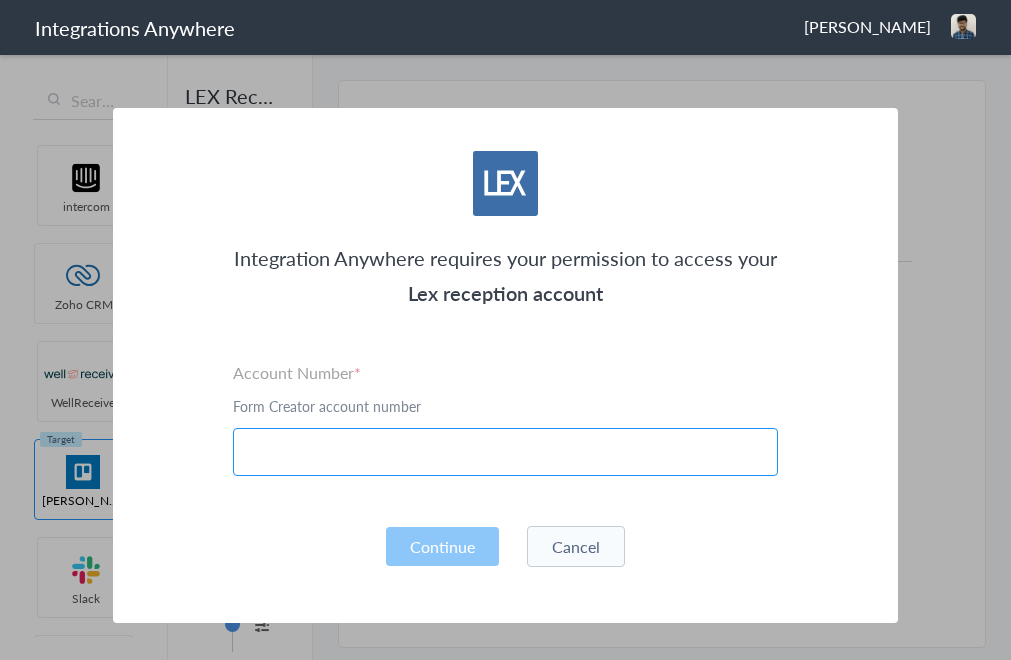 click at bounding box center (505, 452) 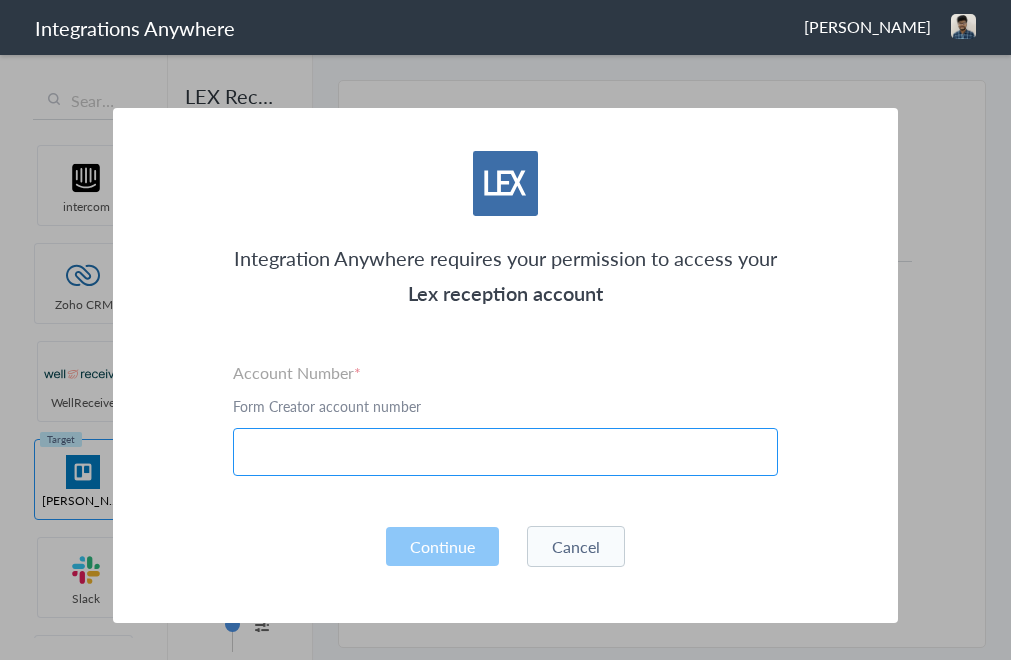 type on "8000120255" 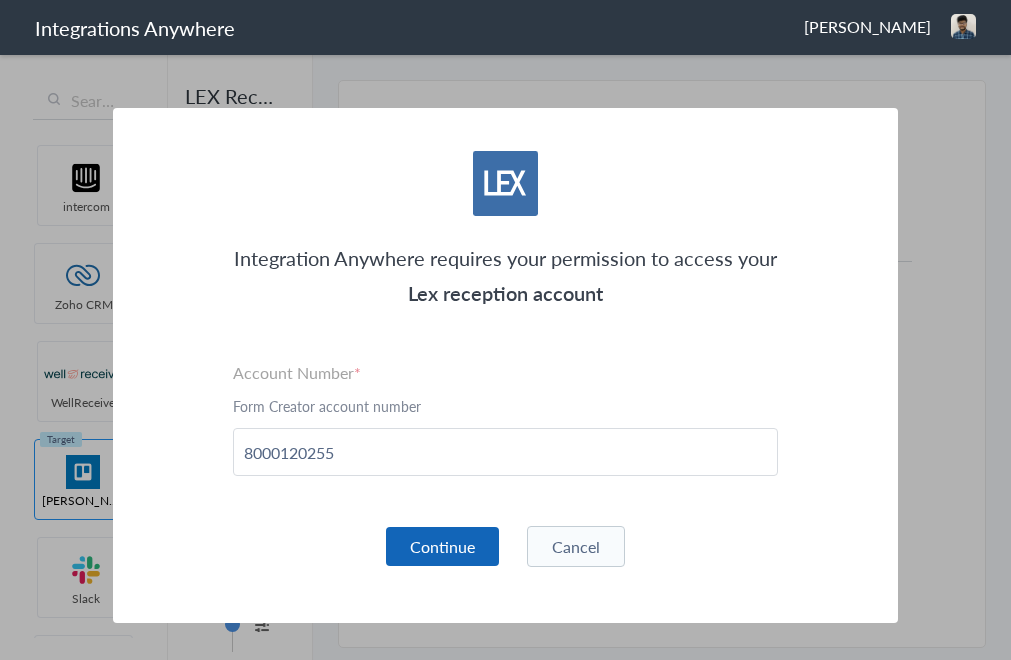 click on "Continue" at bounding box center (442, 546) 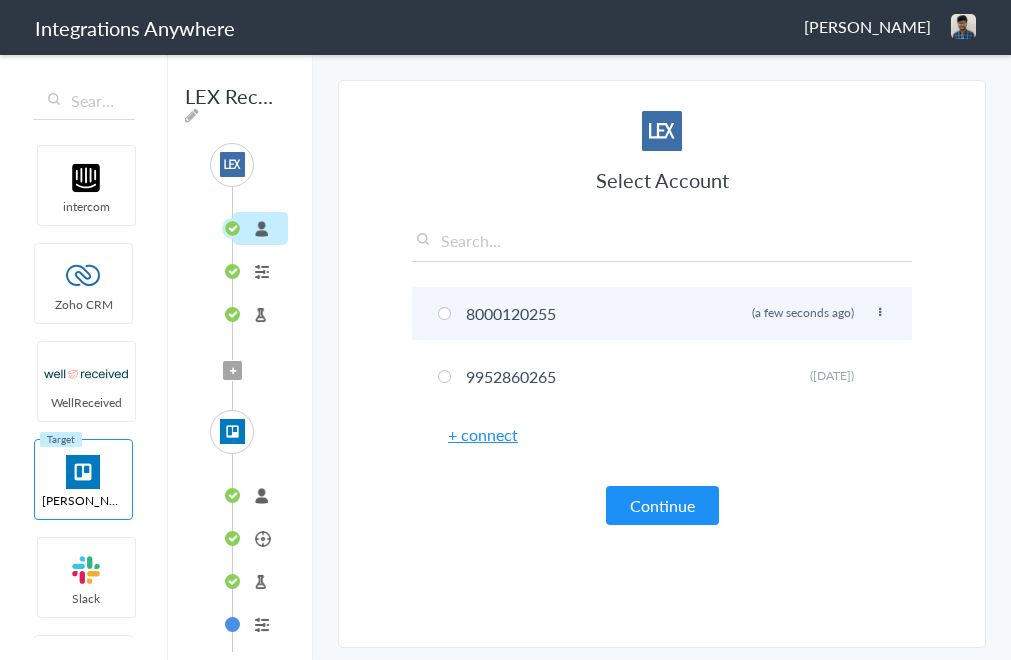 click on "8000120255       Rename   Delete   (a few seconds ago)" at bounding box center (662, 313) 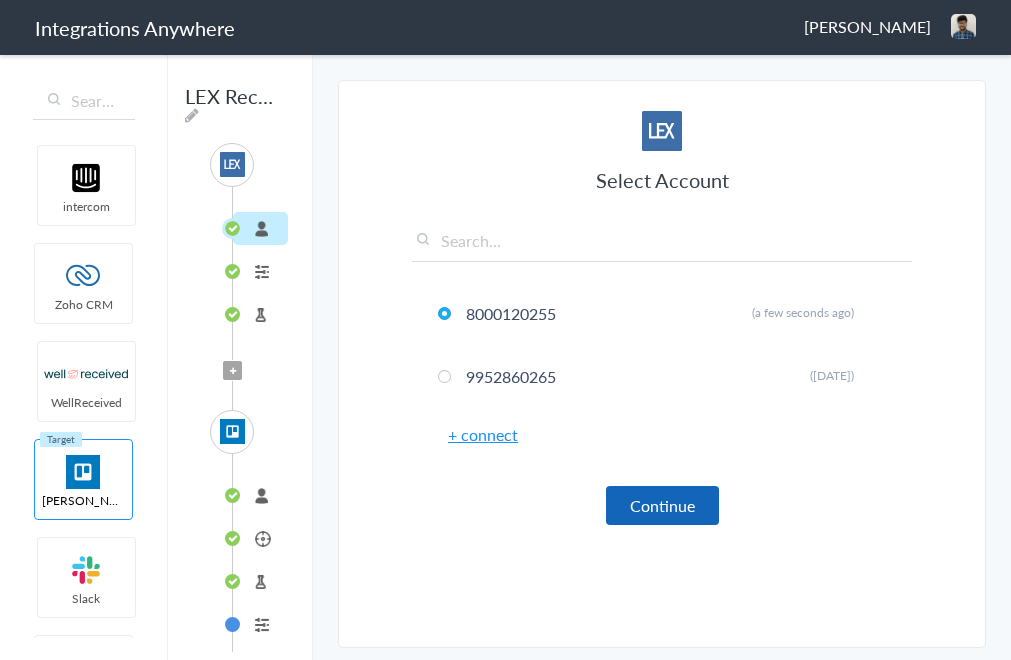click on "Continue" at bounding box center [662, 505] 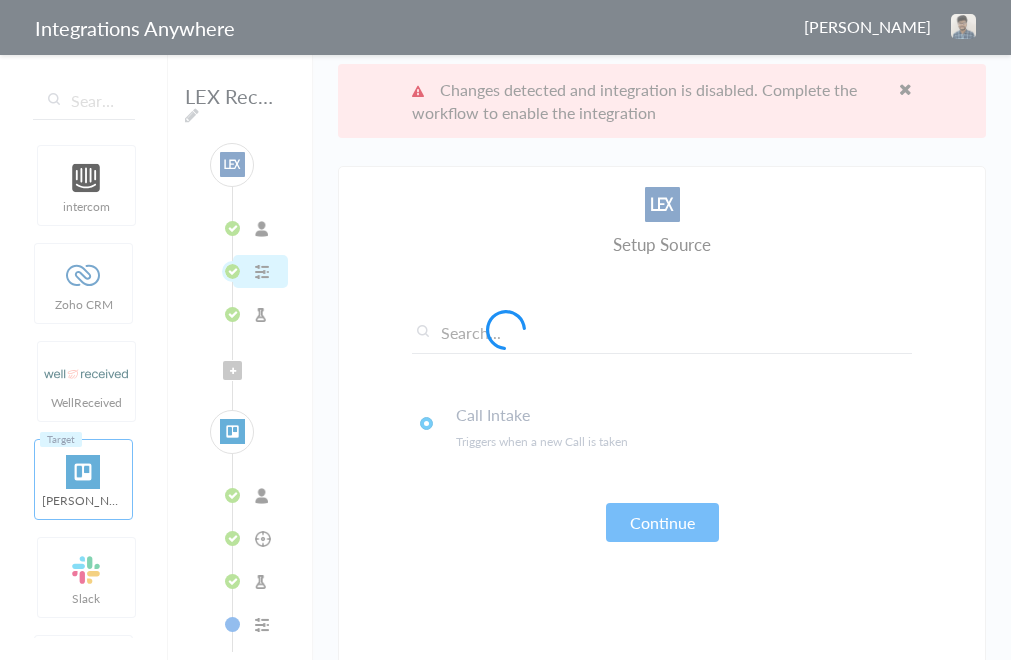 click at bounding box center (505, 330) 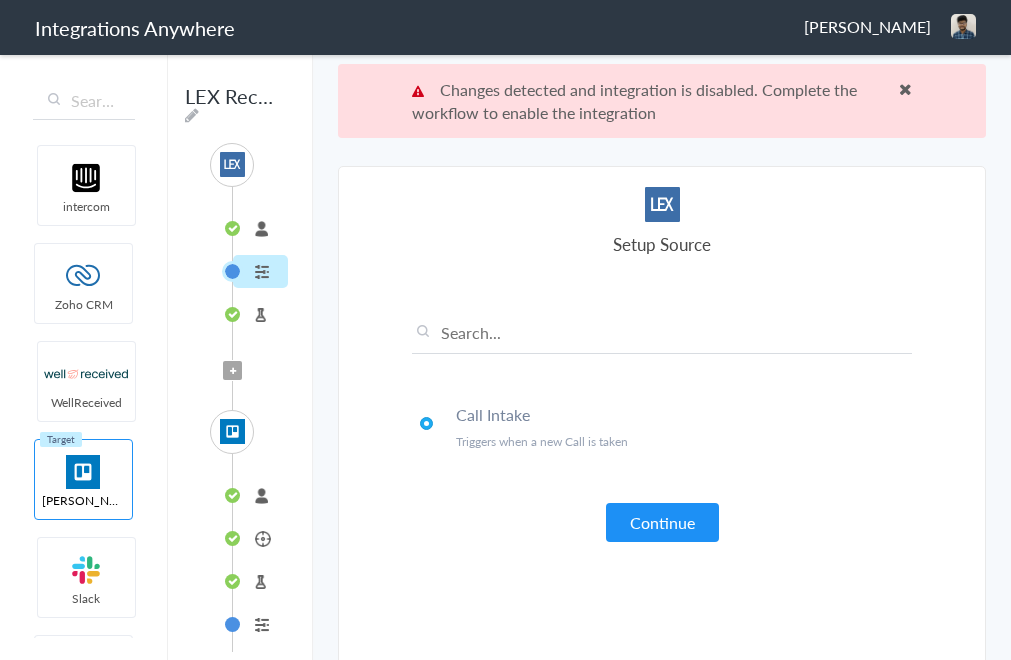 click at bounding box center [905, 89] 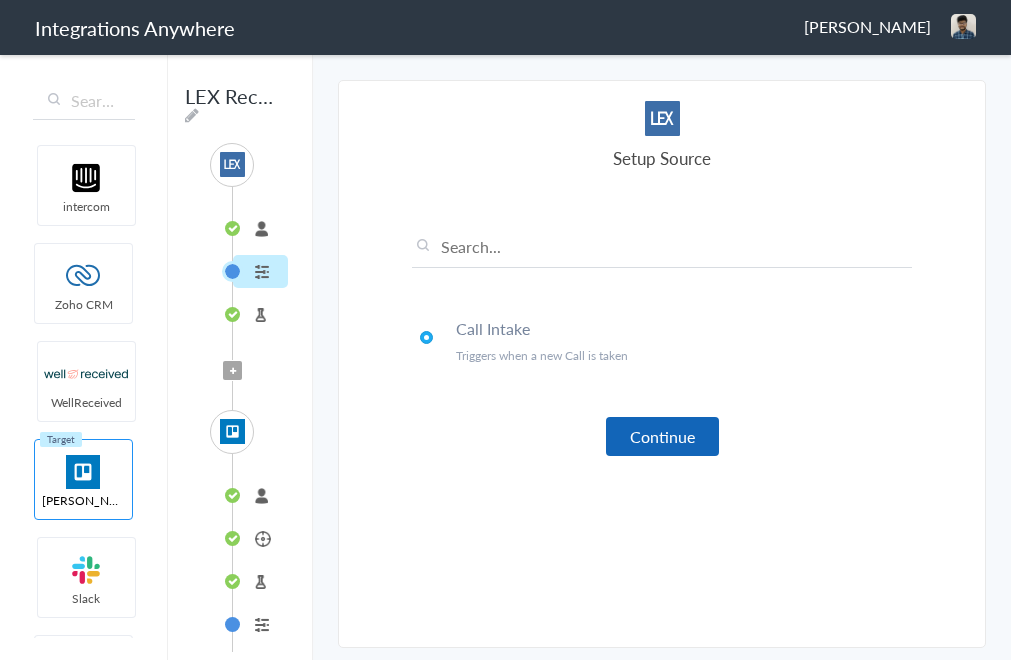 click on "Continue" at bounding box center [662, 436] 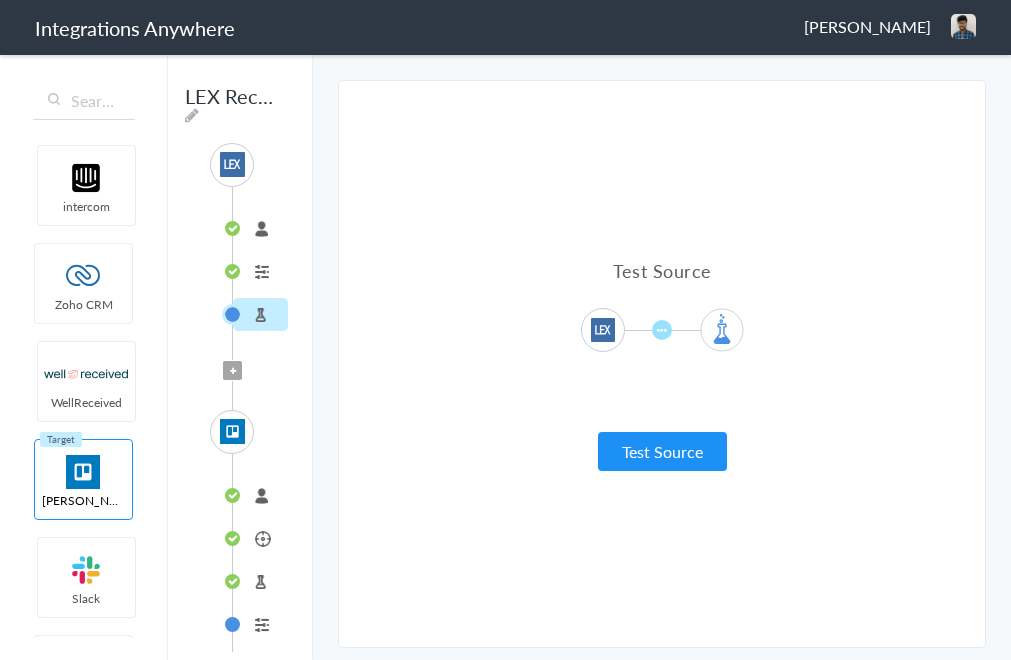 click on "connected" at bounding box center [260, 495] 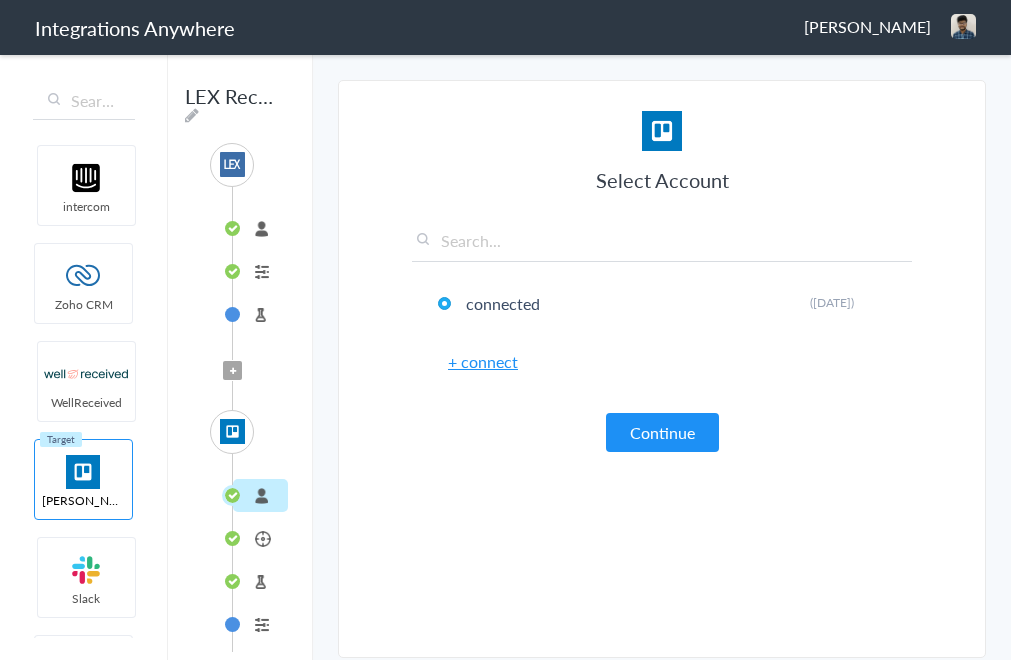 click on "Create Card" at bounding box center (260, 538) 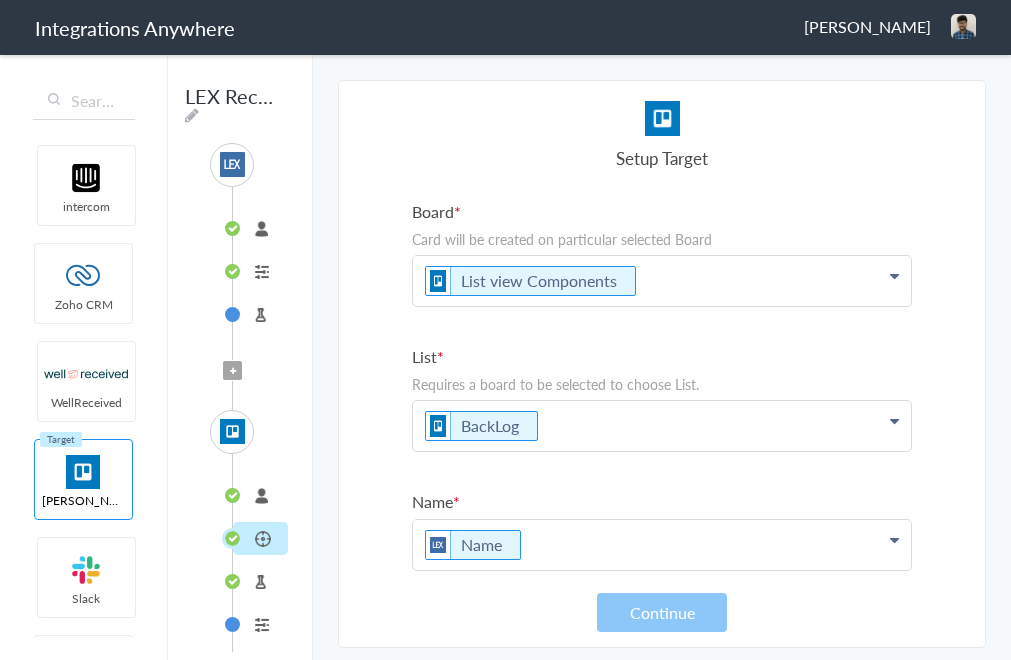 scroll, scrollTop: 9, scrollLeft: 0, axis: vertical 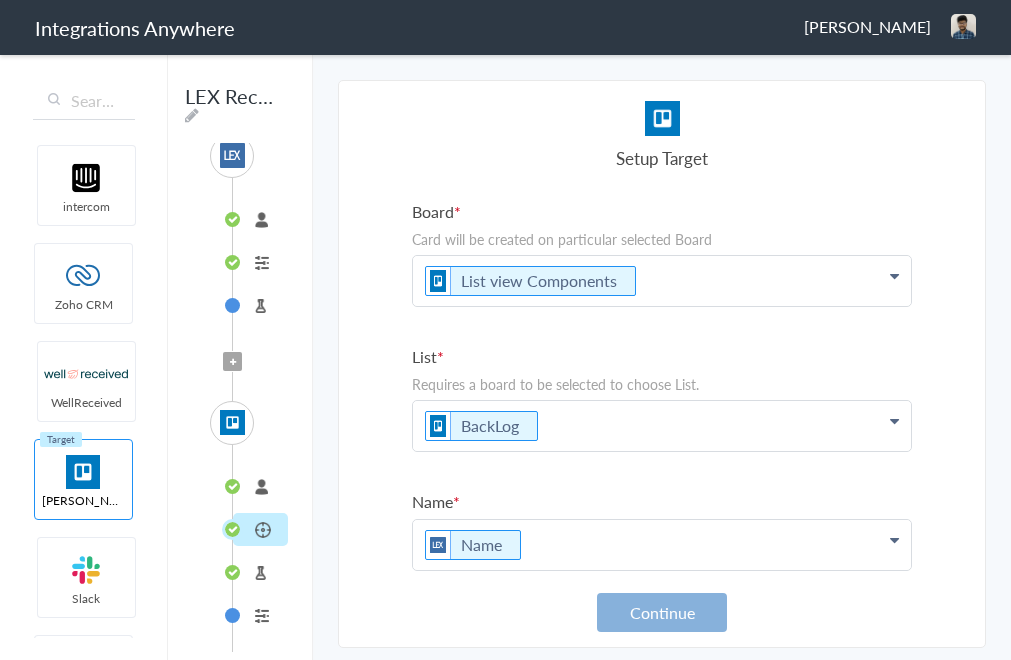 click on "Continue" at bounding box center [662, 612] 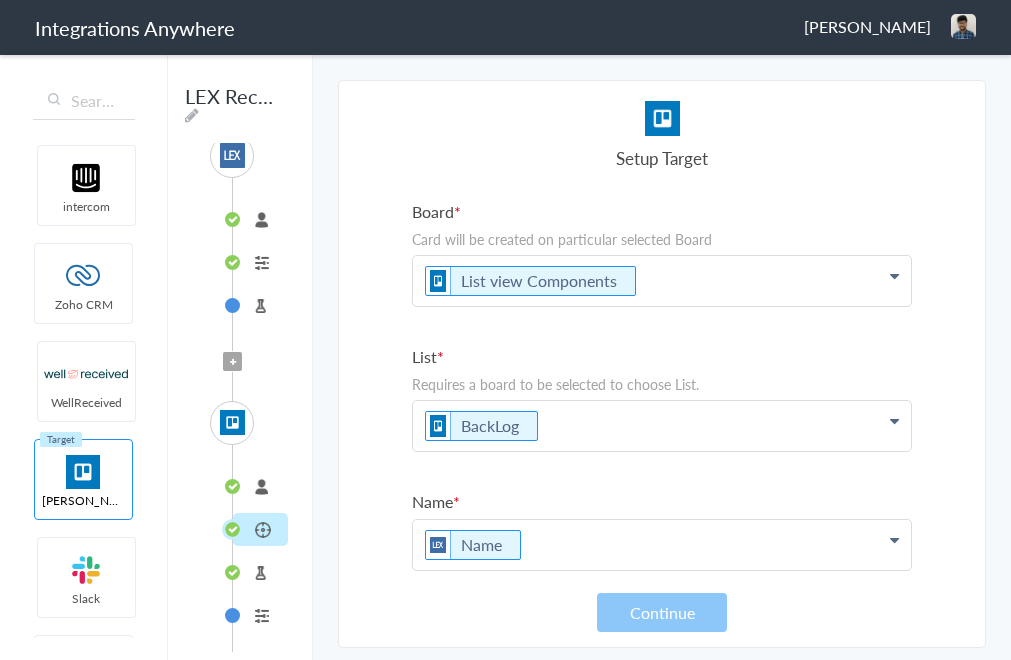click on "Test Target" at bounding box center [260, 572] 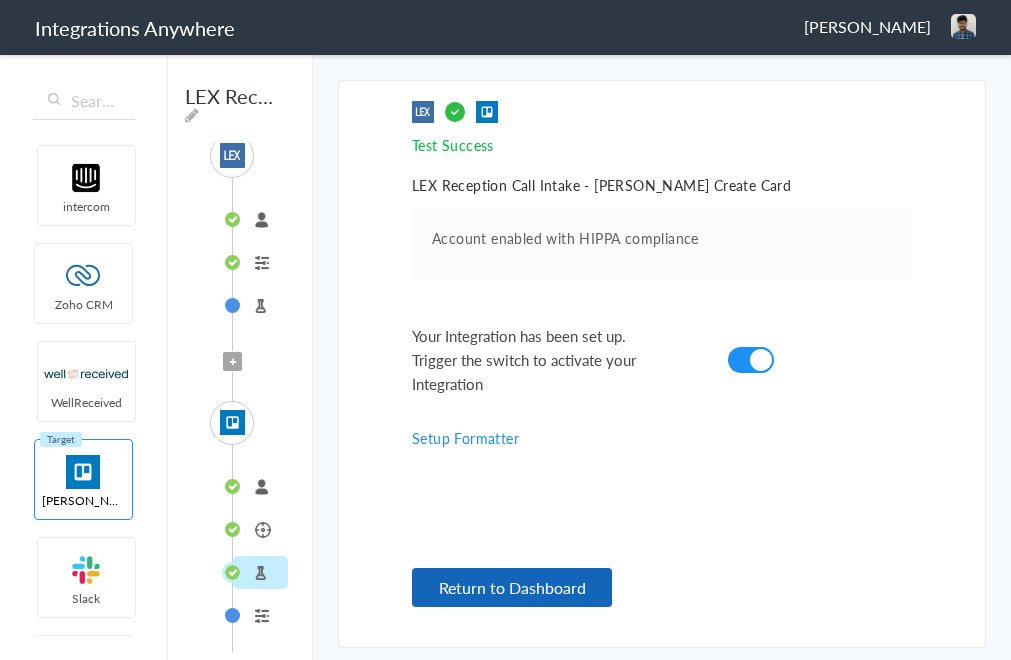 click on "Return to Dashboard" at bounding box center [512, 587] 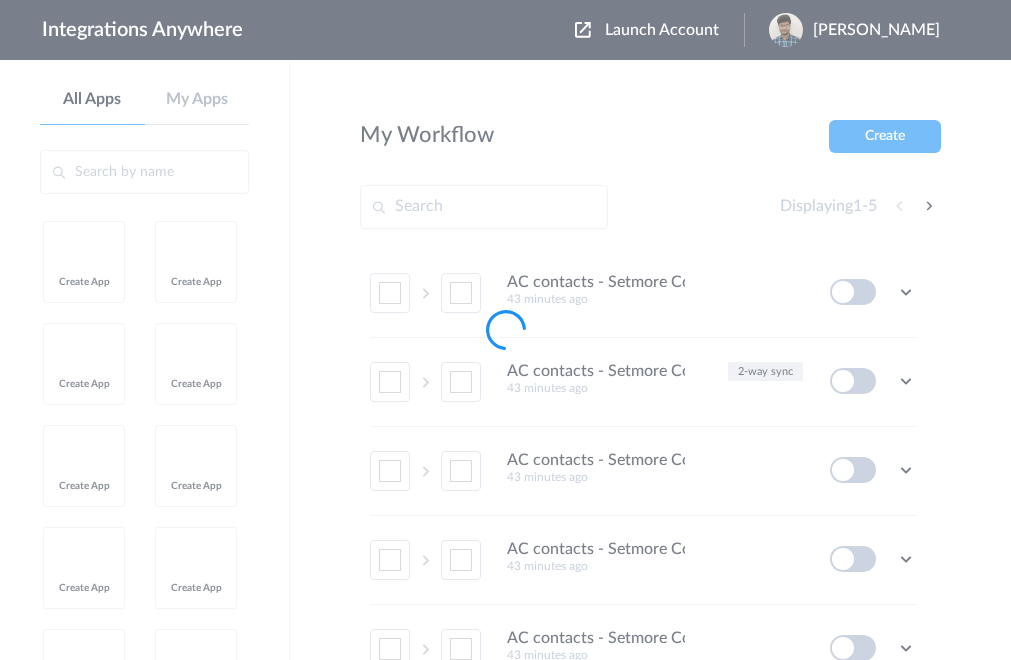 scroll, scrollTop: 0, scrollLeft: 0, axis: both 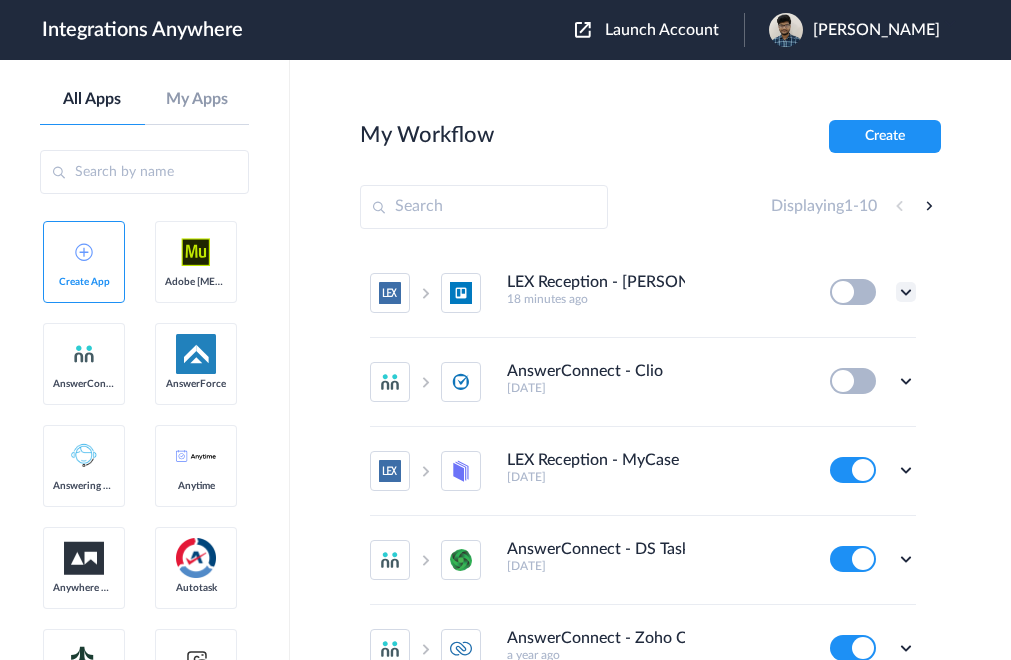 click at bounding box center [906, 292] 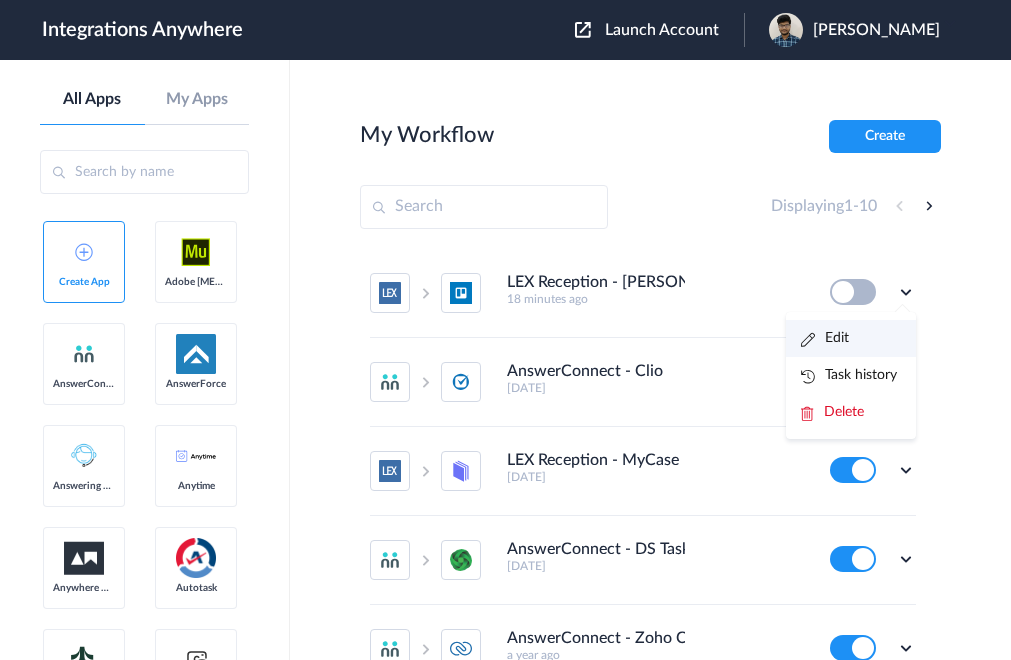 click on "Edit" at bounding box center (851, 338) 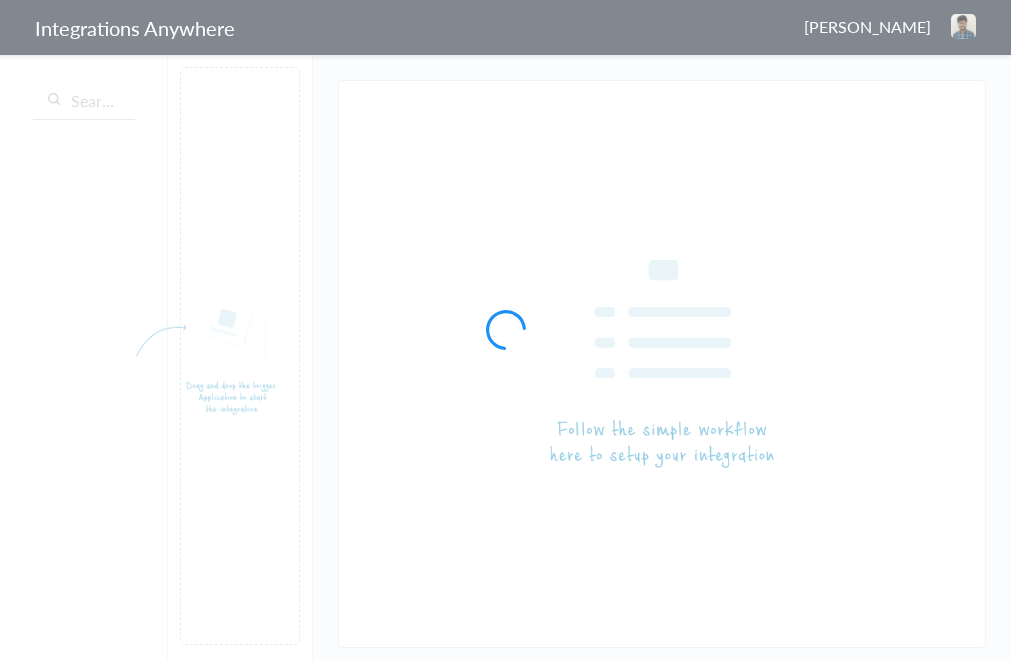 scroll, scrollTop: 0, scrollLeft: 0, axis: both 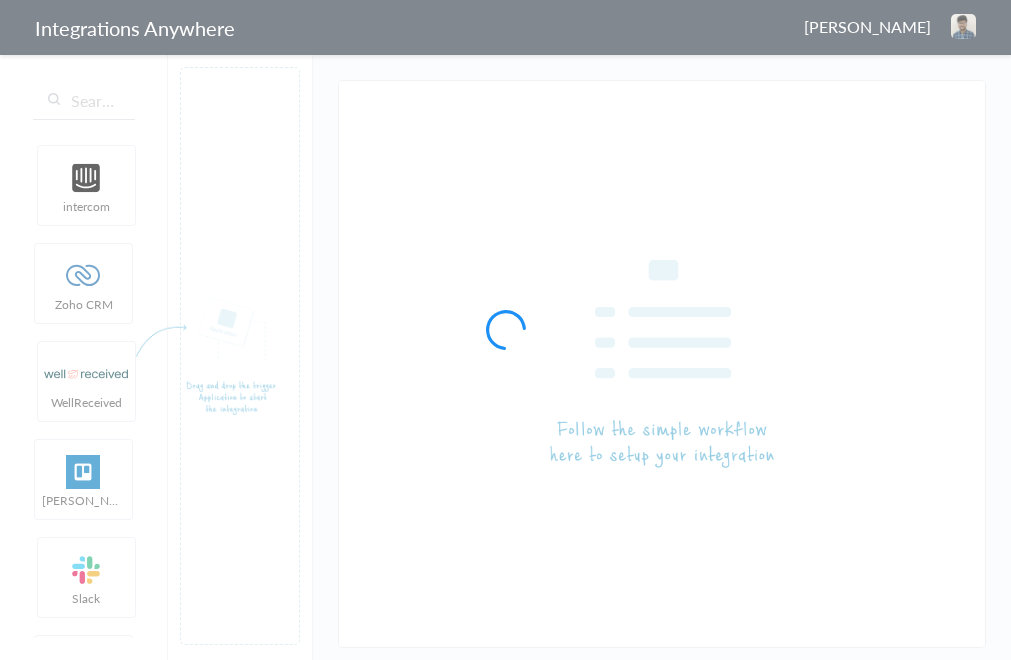type on "LEX Reception - [PERSON_NAME]" 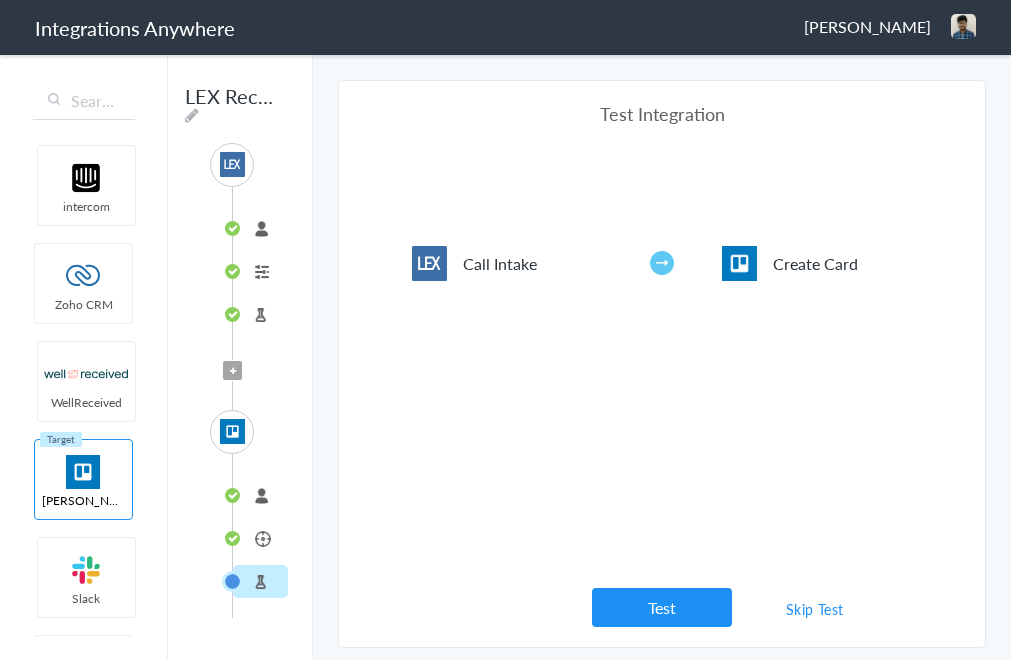 click on "Select  Account 8000120255       Rename   Delete   (a minute ago) 9952860265       Rename   Delete   (4 months ago) + connect Continue Setup Source Call Intake Triggers when a new Call is taken Continue Test Source Test Source Test Failed
Select  Account connected       Rename   Delete   (4 years ago) + connect Continue Setup Target Create Card Create a new card on a specific board and list. Update Card Update a card on a specific board and list. Continue   Board Card will be created on particular selected Board List view Components List Requires a board to be selected to choose List. BackLog Name Name   Name   First Name   Last Name   Email   Phone   Call Start Time   Account ID   country   Date stamp   HistoryId   Multiple Selecttest   accountNumber   Date   Message Page URL   trello 2   Call End Time   Drop Down   Connection Id   Caller ID   Staff ID   Call Closing Note   Description Name   First Name   Last Name   Email   Phone   Call Start Time   Account ID   country" at bounding box center [662, 364] 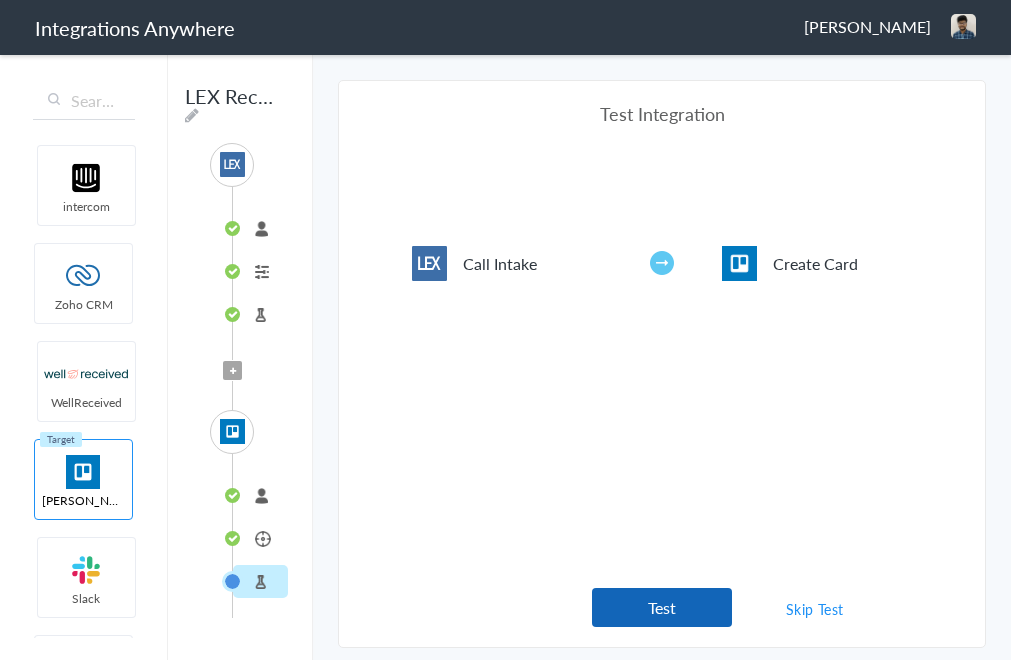 click on "Test" at bounding box center (662, 607) 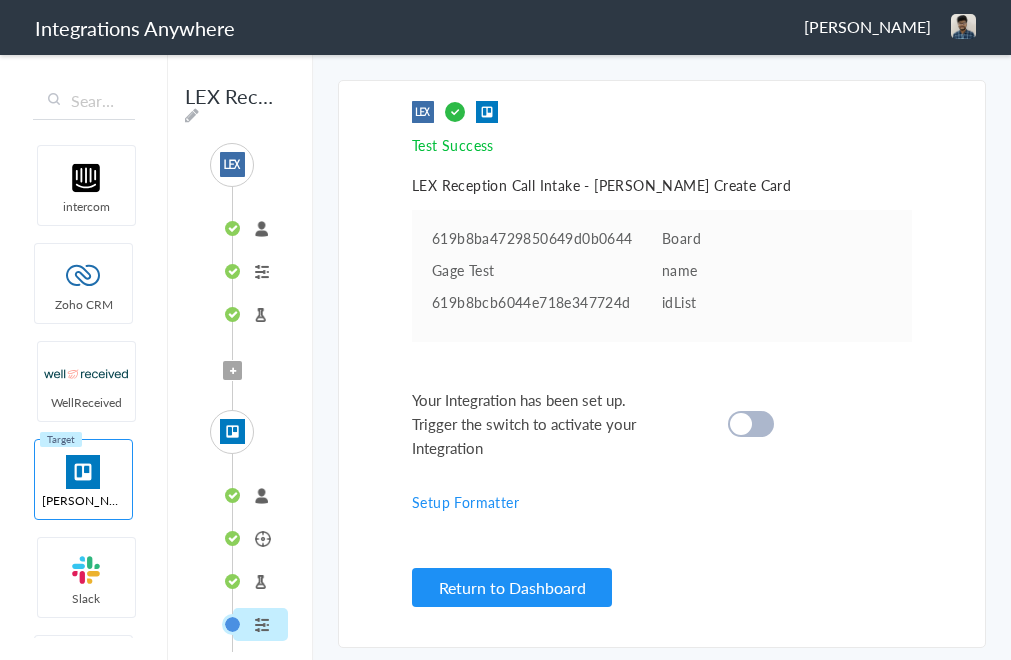click at bounding box center [751, 424] 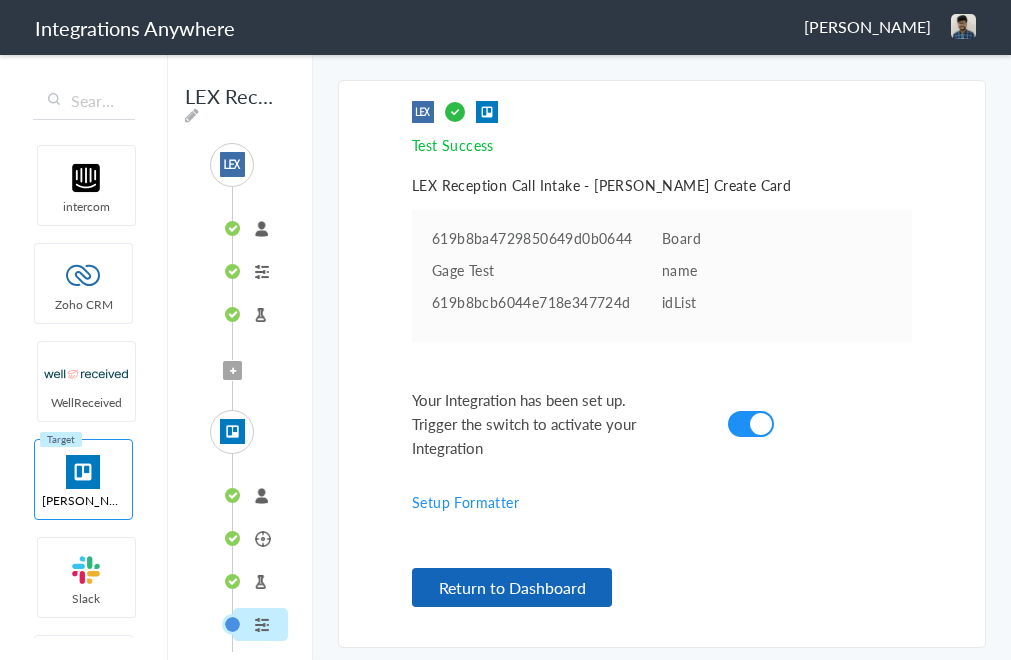 click on "Return to Dashboard" at bounding box center (512, 587) 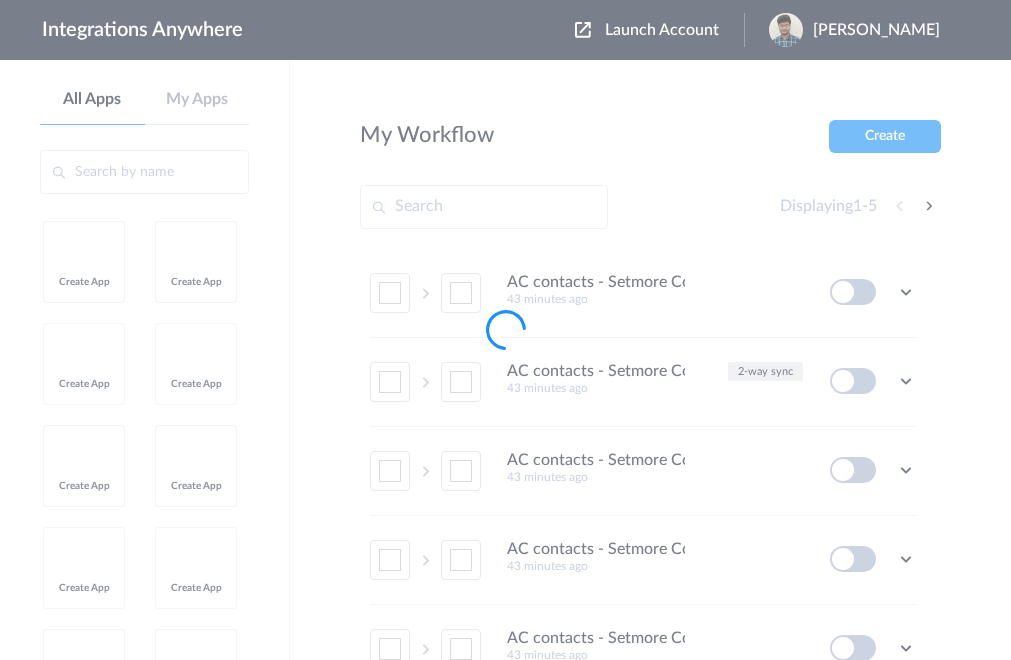 scroll, scrollTop: 0, scrollLeft: 0, axis: both 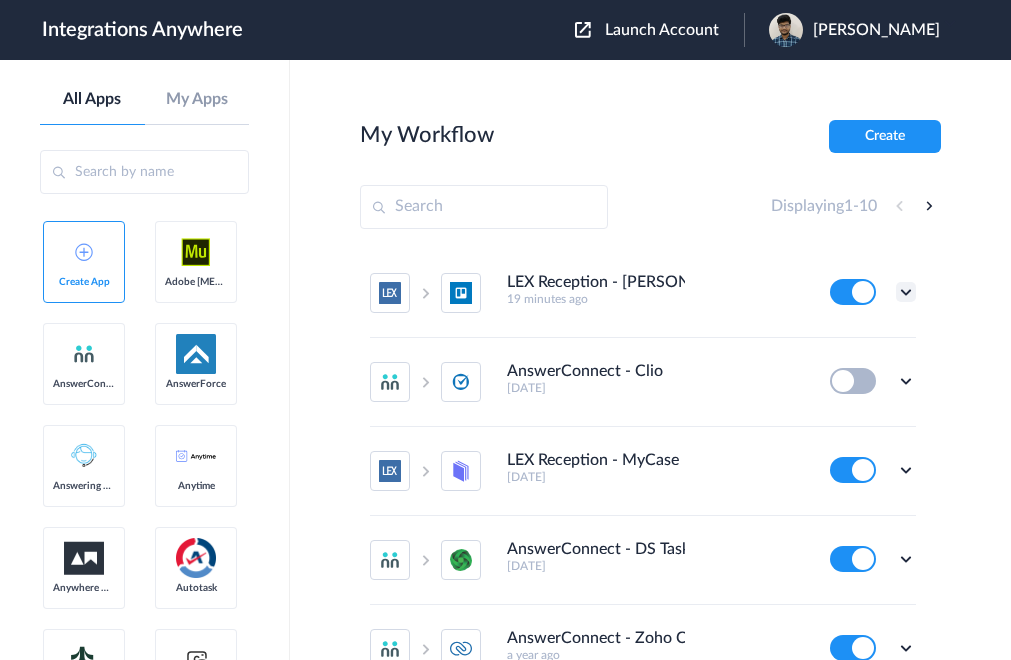 click at bounding box center [906, 292] 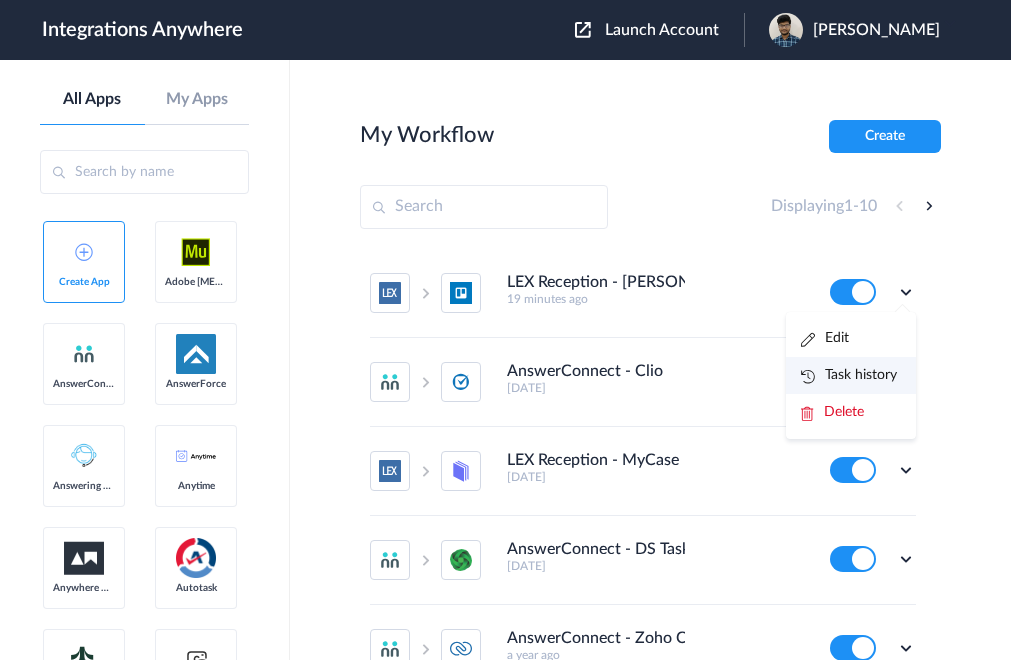 click on "Task history" at bounding box center [851, 375] 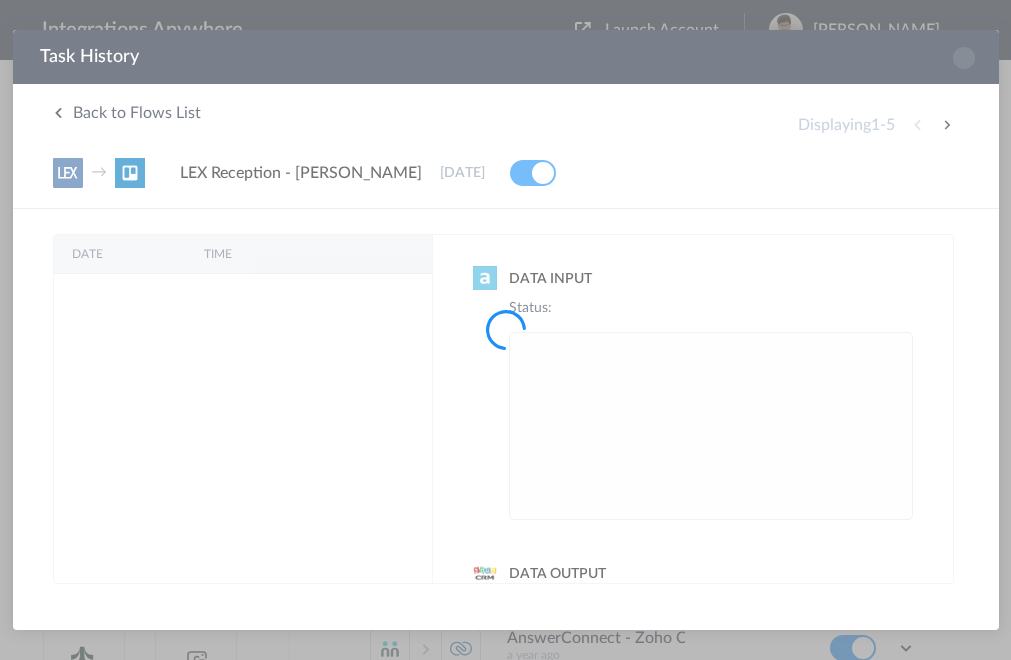 scroll, scrollTop: 0, scrollLeft: 0, axis: both 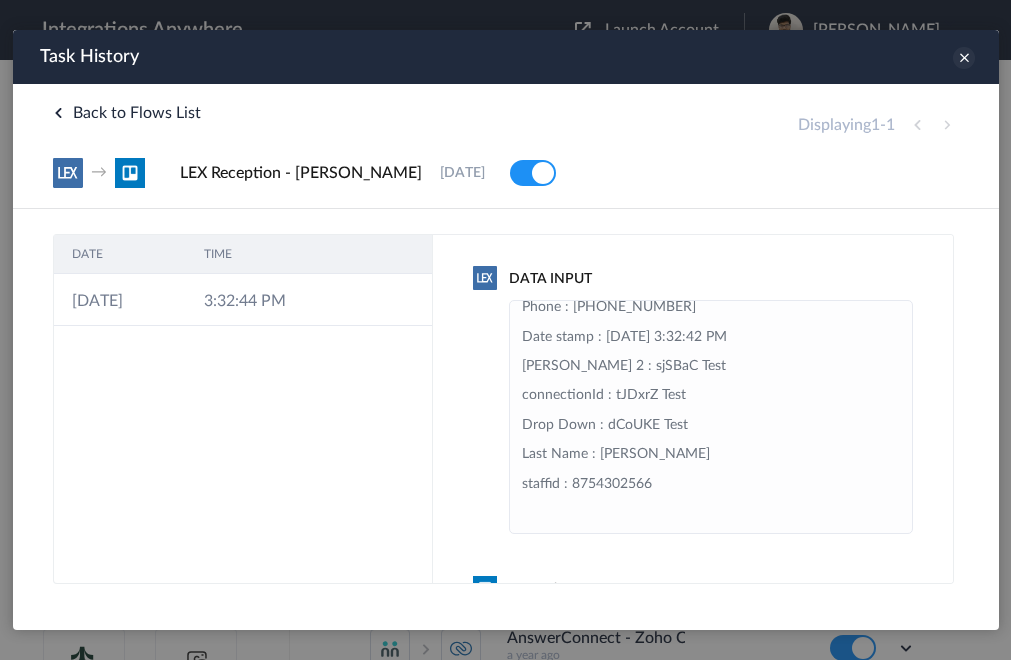 click at bounding box center (963, 58) 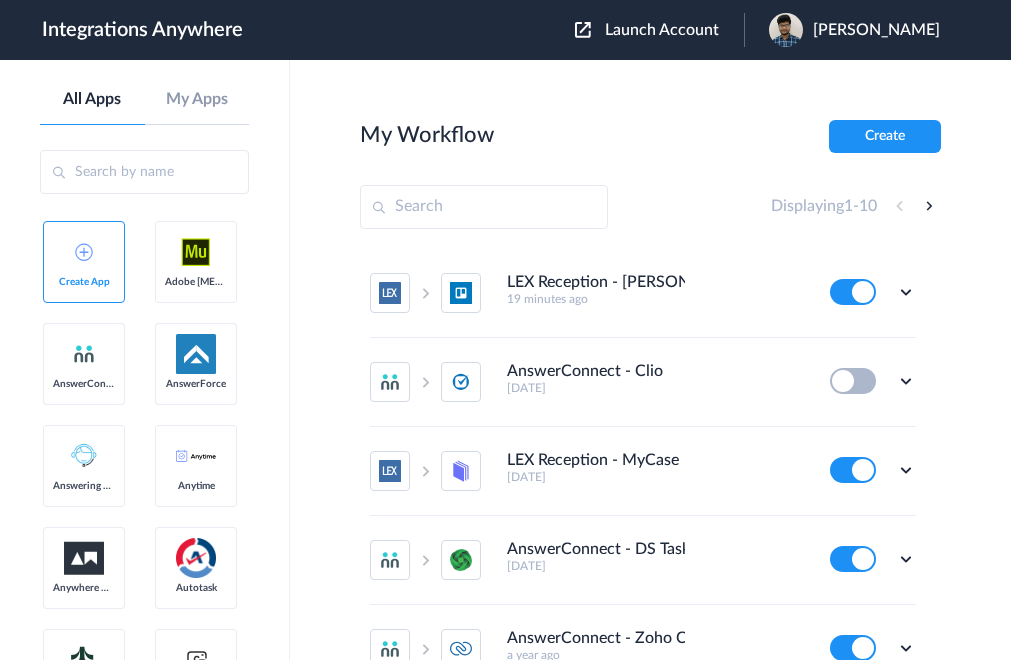 click on "My Workflow
Create
Displaying  1  -  10
LEX Reception - [PERSON_NAME] 19 minutes ago Edit    Task history    Delete       AnswerConnect - Clio [DATE] Edit    Task history    Delete       LEX Reception - MyCase [DATE] Edit    Task history    Delete       AnswerConnect - DS Task [DATE] Edit    Task history    Delete       AnswerConnect - Zoho CRM a year ago Edit    Task history    Delete       AnswerConnect - Insightly a year ago Edit    Task history    Delete       WellReceived - Intercom a year ago Edit    Task history    Delete       AnswerConnect - Freshdesk a year ago Edit    Task history    Delete       Answering Service - data3 [DATE] Edit    Task history    Delete       Setmore - Mailerlite [DATE] Edit    Task history    Delete" at bounding box center [650, 360] 